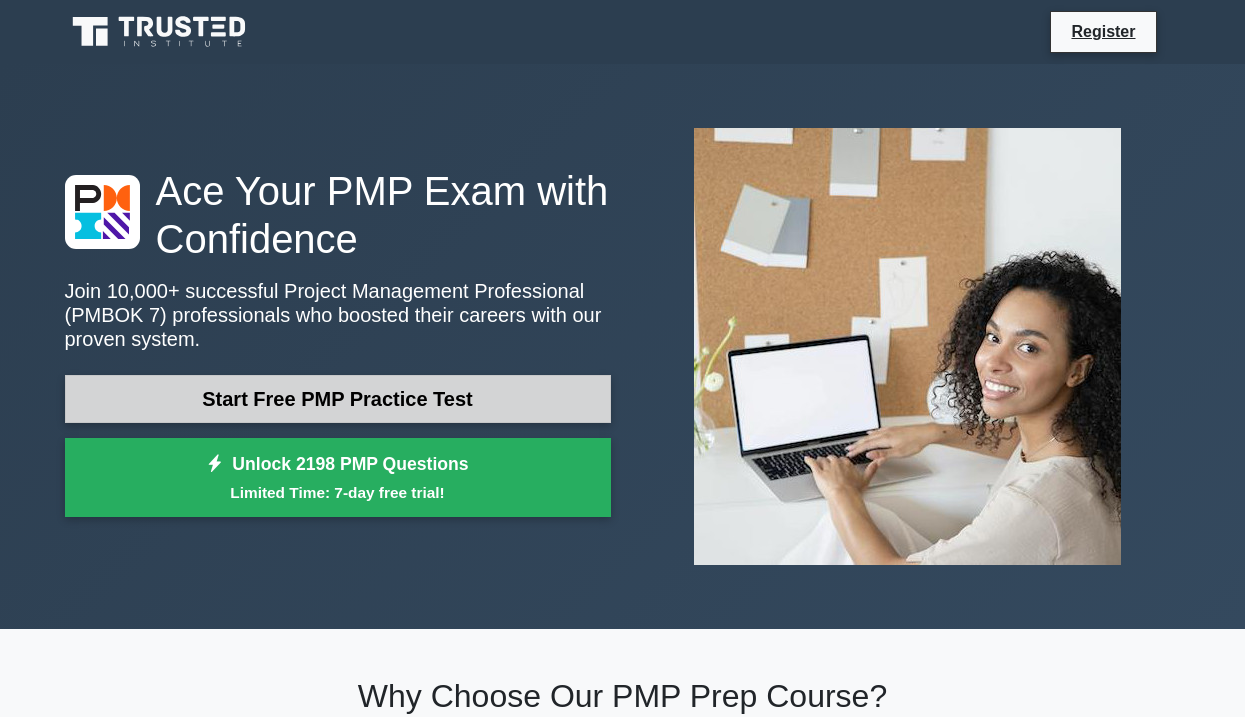 scroll, scrollTop: 0, scrollLeft: 0, axis: both 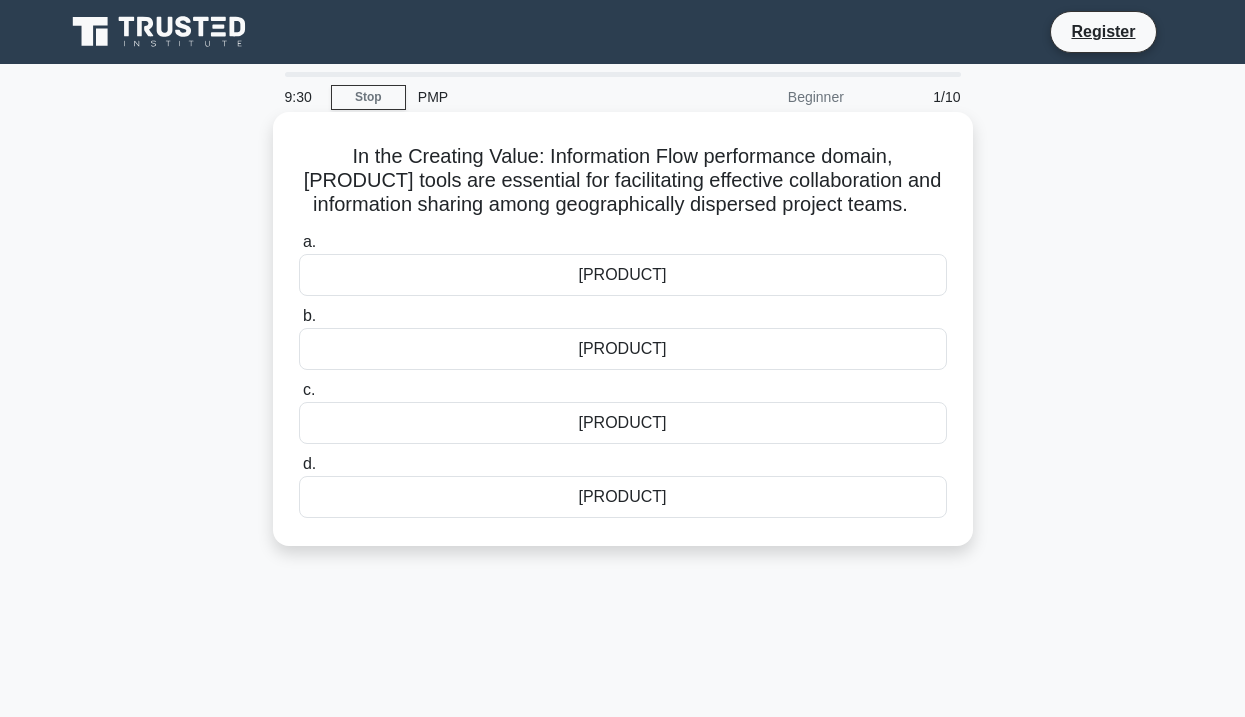 click on "financial management tools" at bounding box center (623, 423) 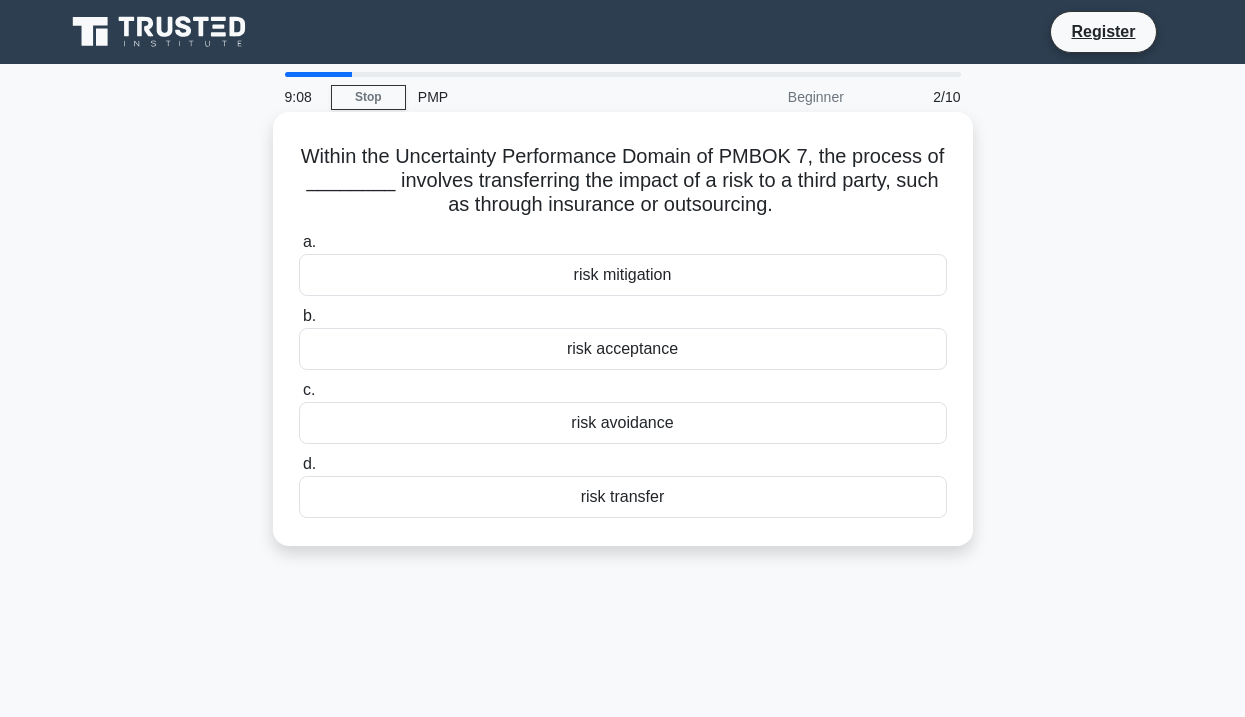 click on "risk transfer" at bounding box center [623, 497] 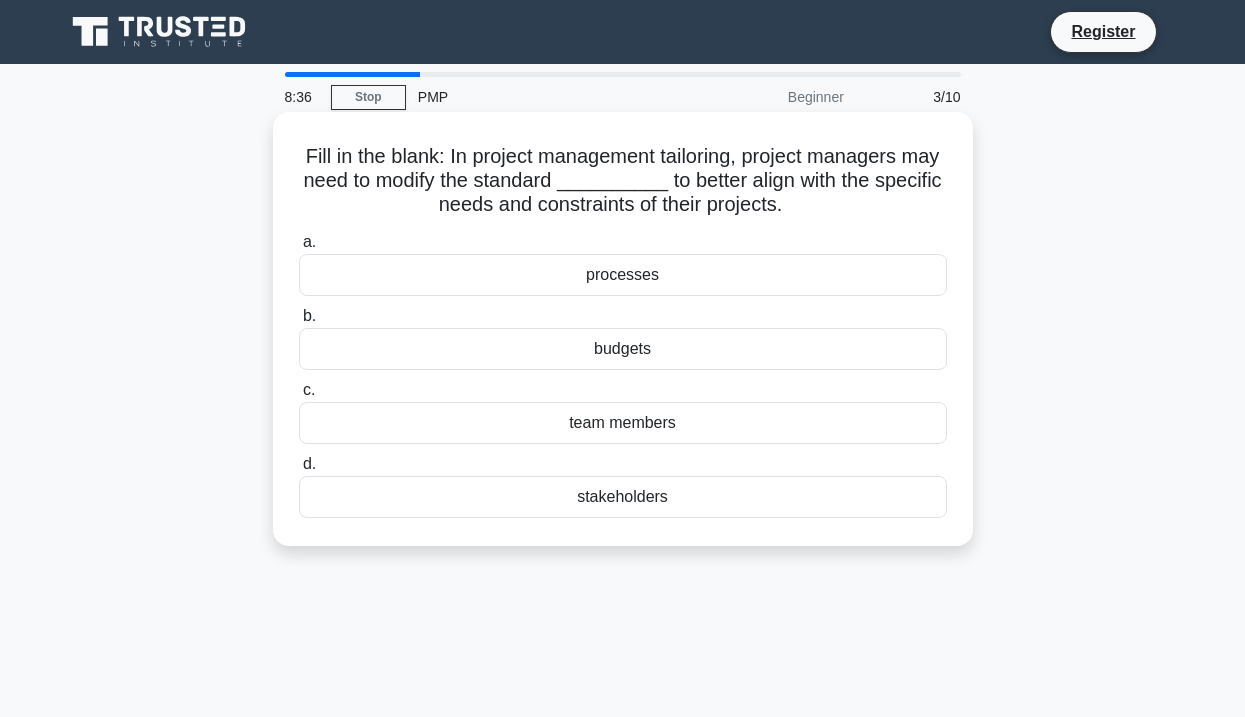 click on "budgets" at bounding box center [623, 349] 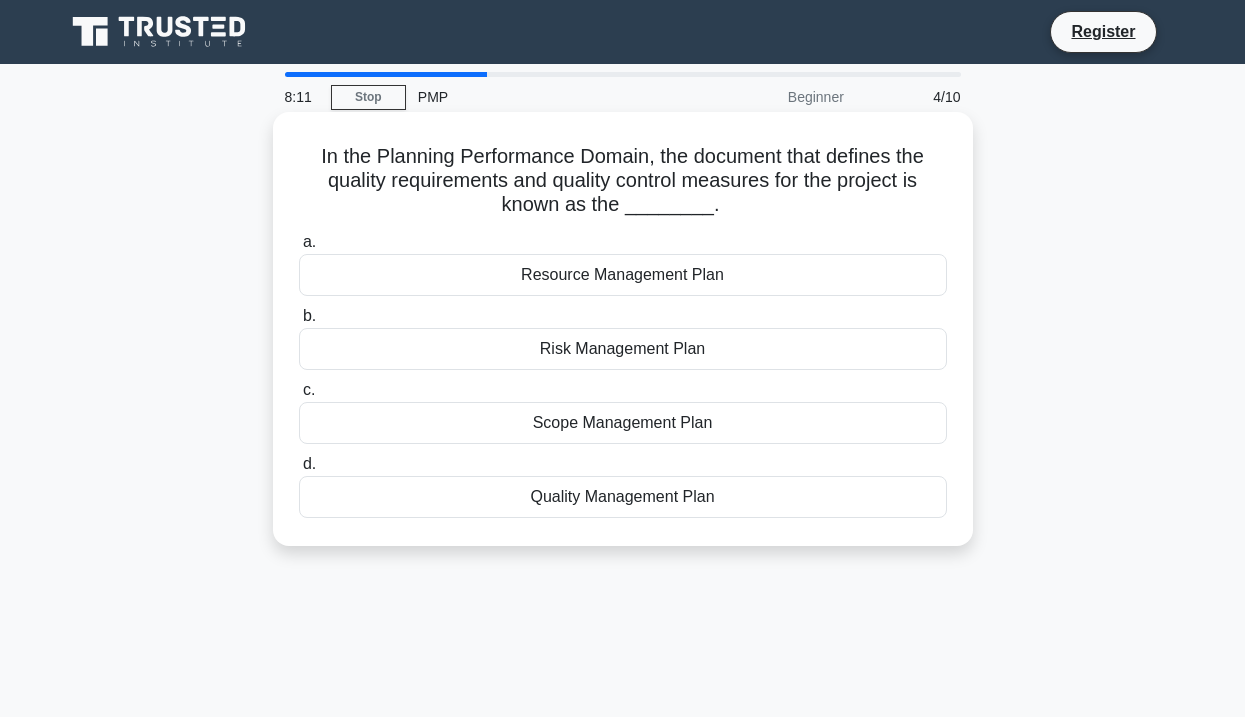 click on "Quality Management Plan" at bounding box center [623, 497] 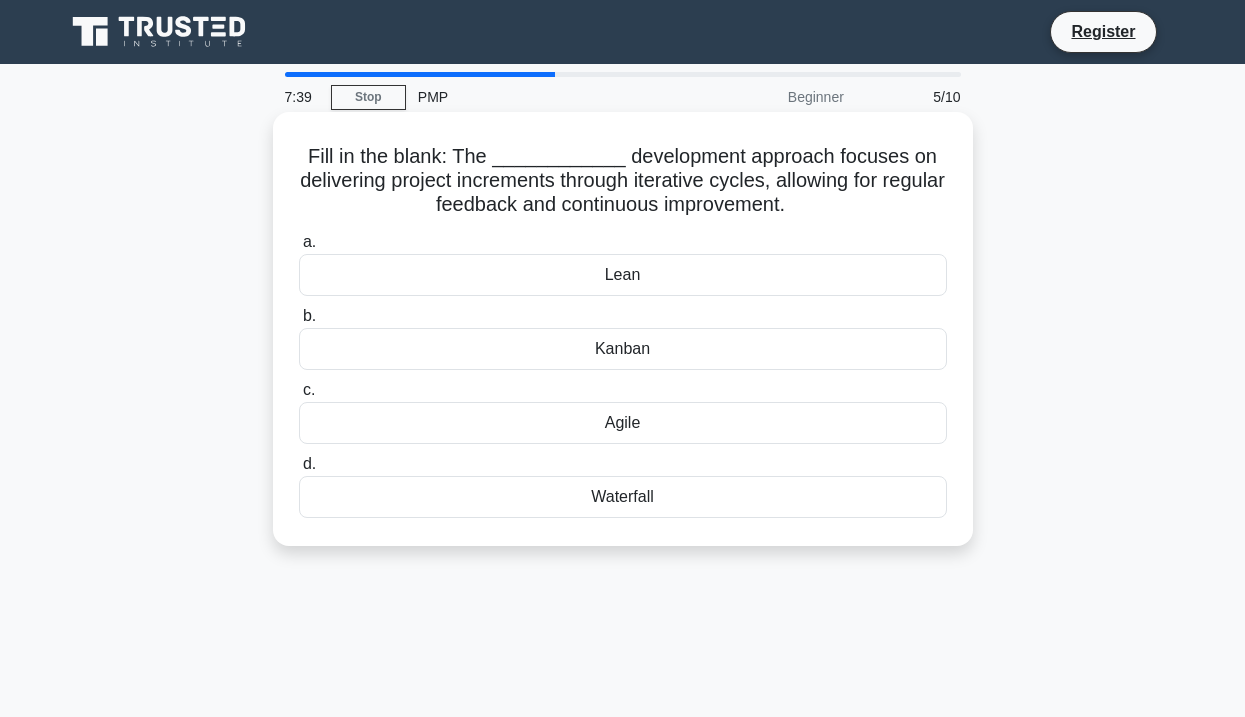 click on "Waterfall" at bounding box center [623, 497] 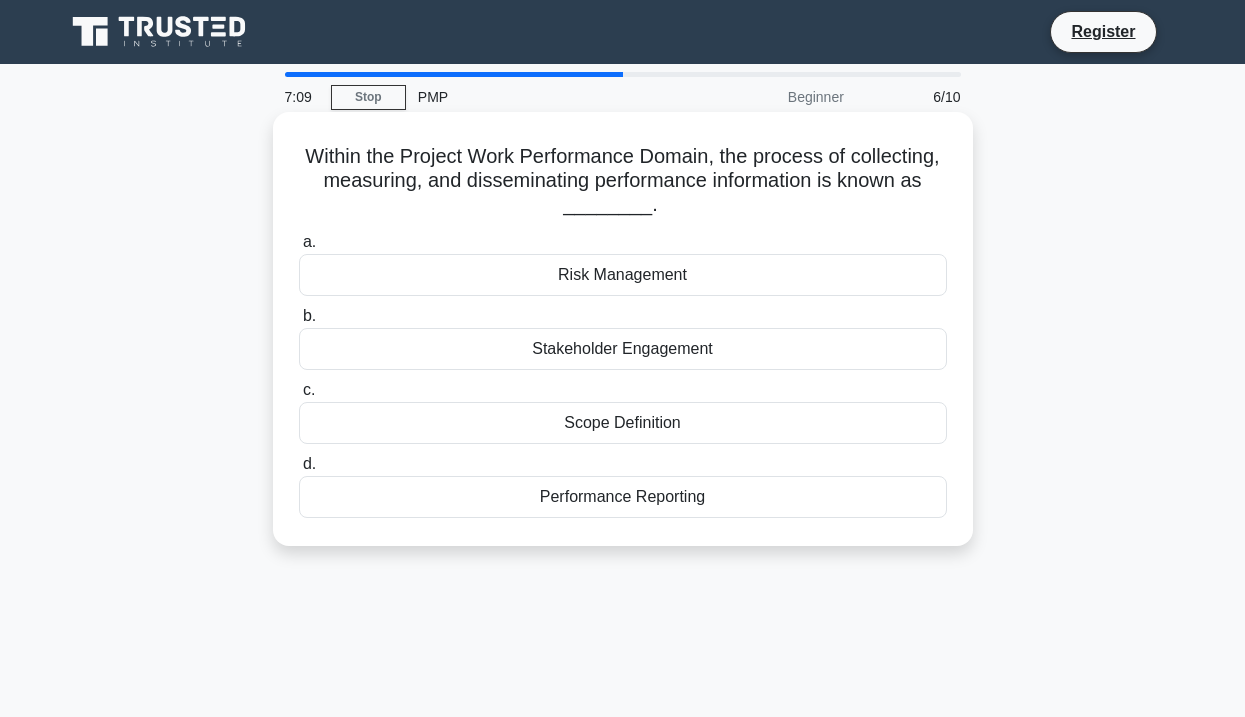 click on "Performance Reporting" at bounding box center (623, 497) 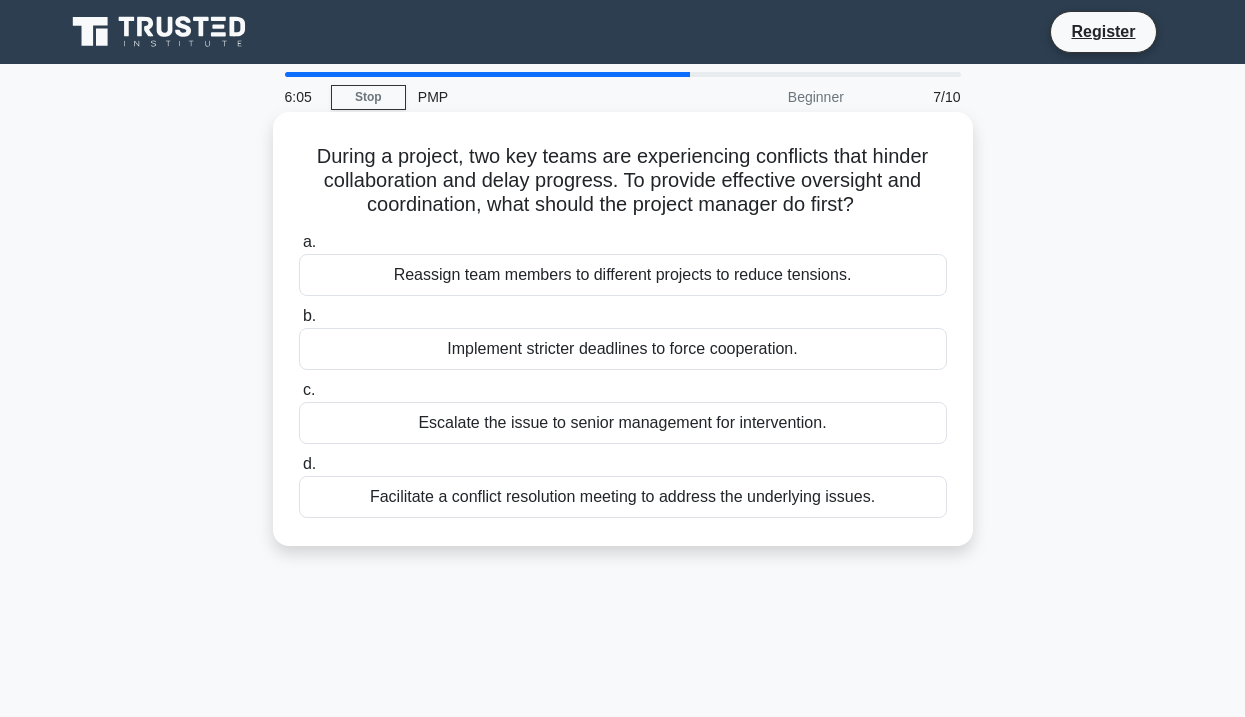 click on "Facilitate a conflict resolution meeting to address the underlying issues." at bounding box center [623, 497] 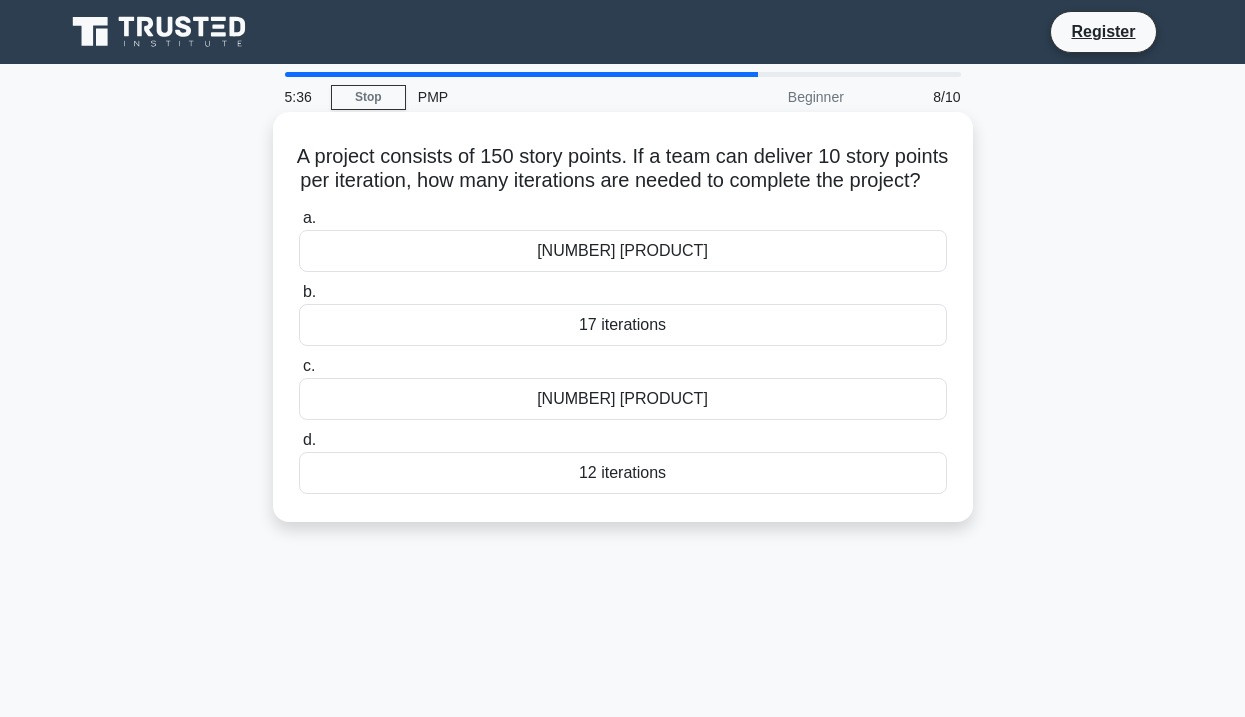 click on "15 iterations" at bounding box center [623, 399] 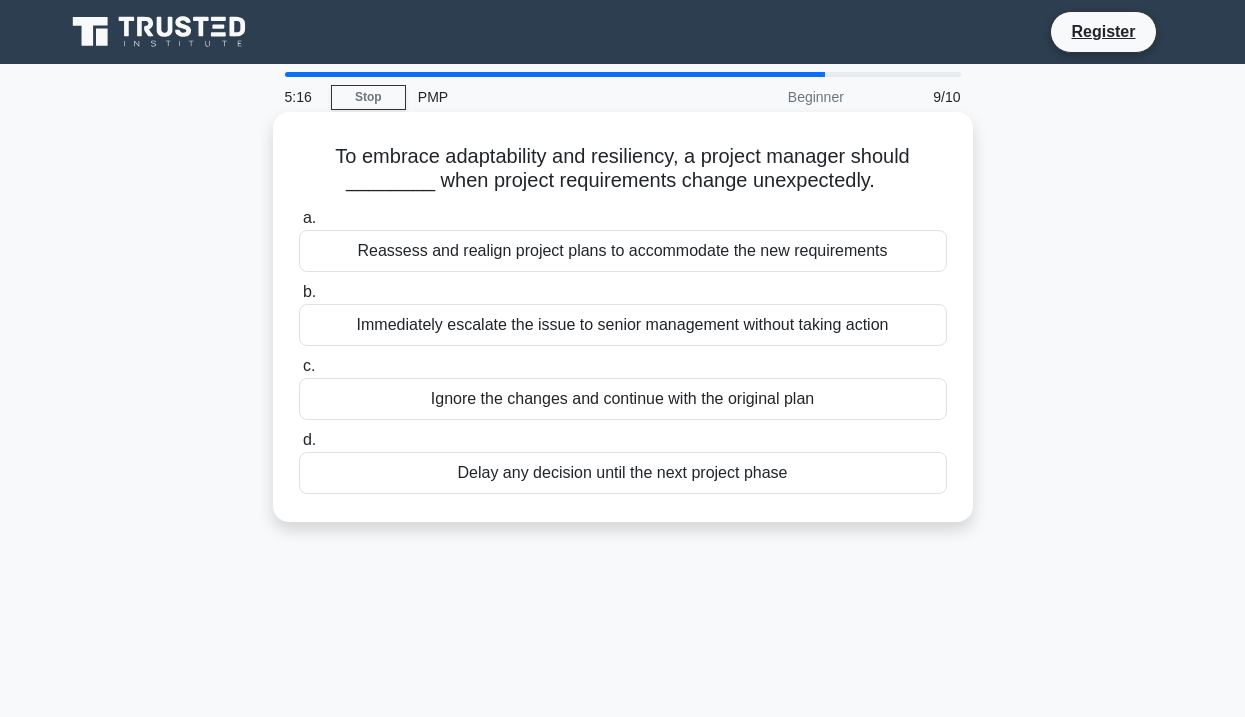 click on "Reassess and realign project plans to accommodate the new requirements" at bounding box center (623, 251) 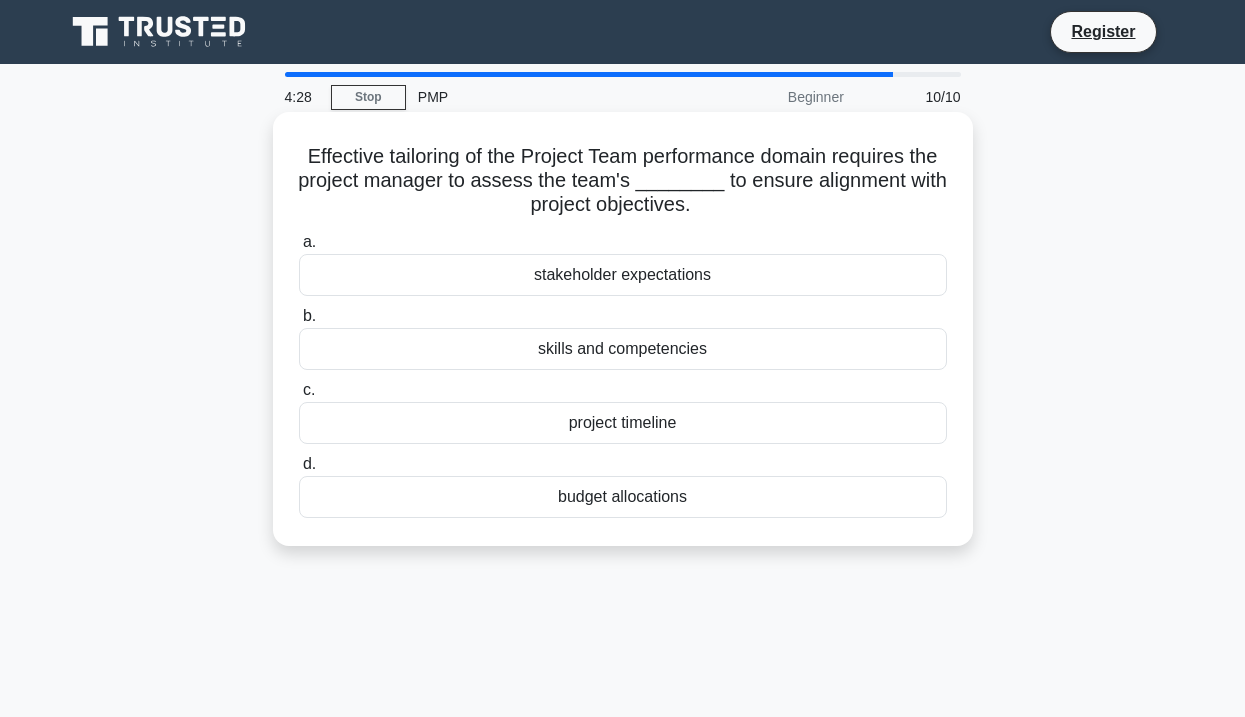 click on "skills and competencies" at bounding box center [623, 349] 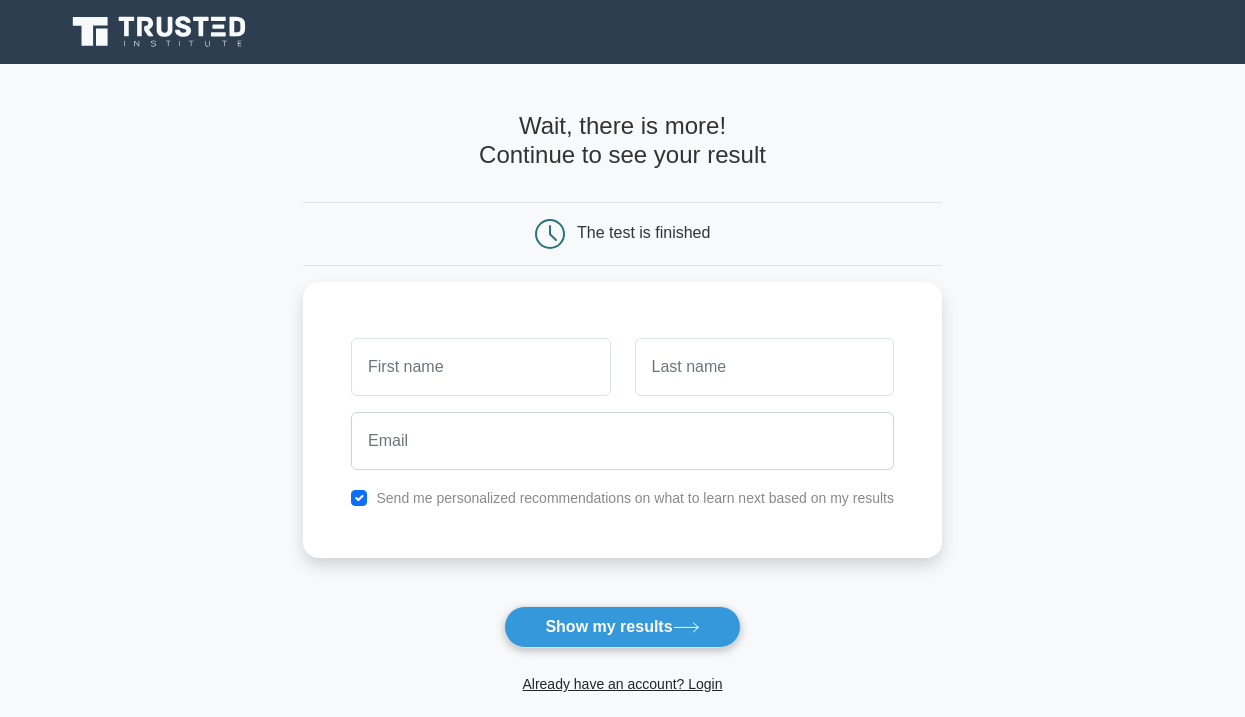 scroll, scrollTop: 0, scrollLeft: 0, axis: both 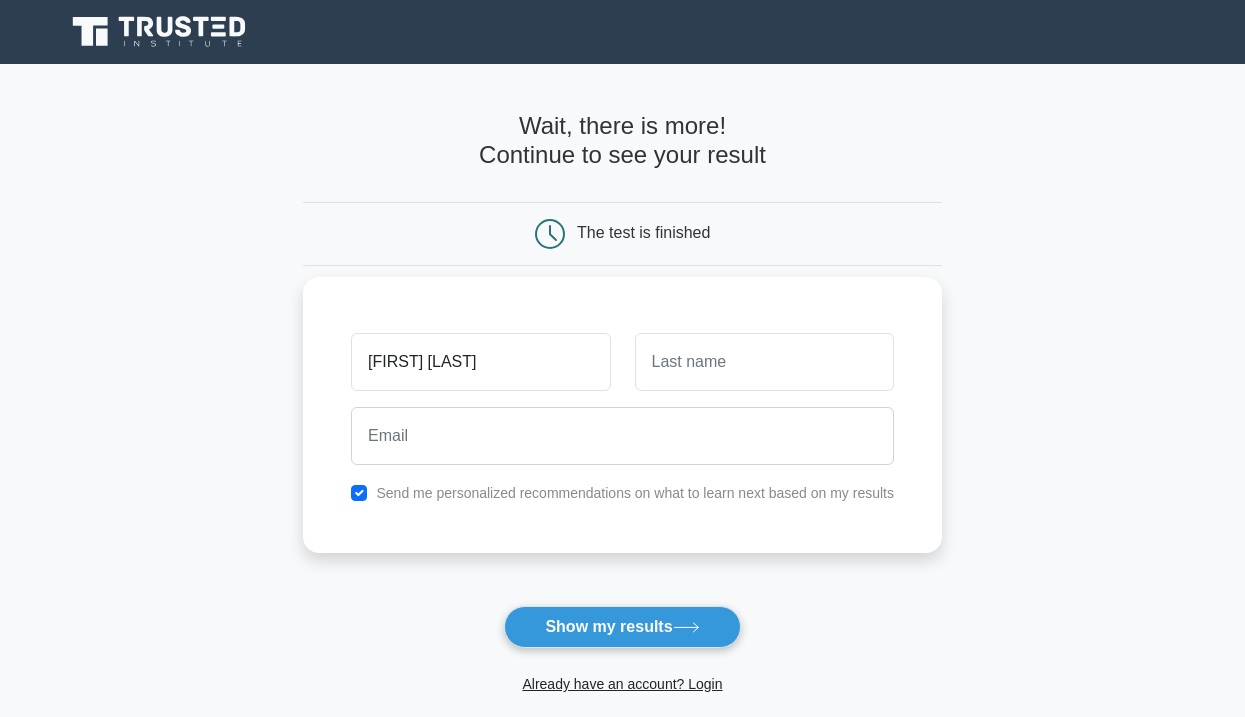 type on "Krystal Gayle" 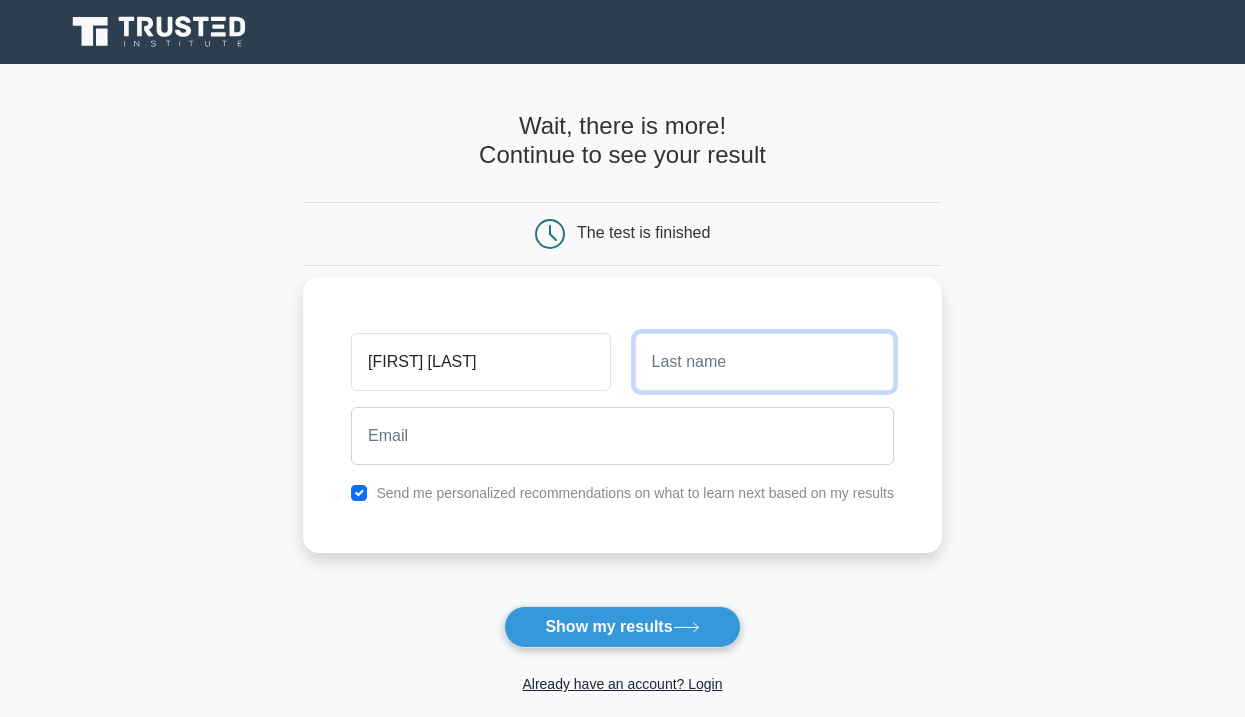 click at bounding box center [764, 362] 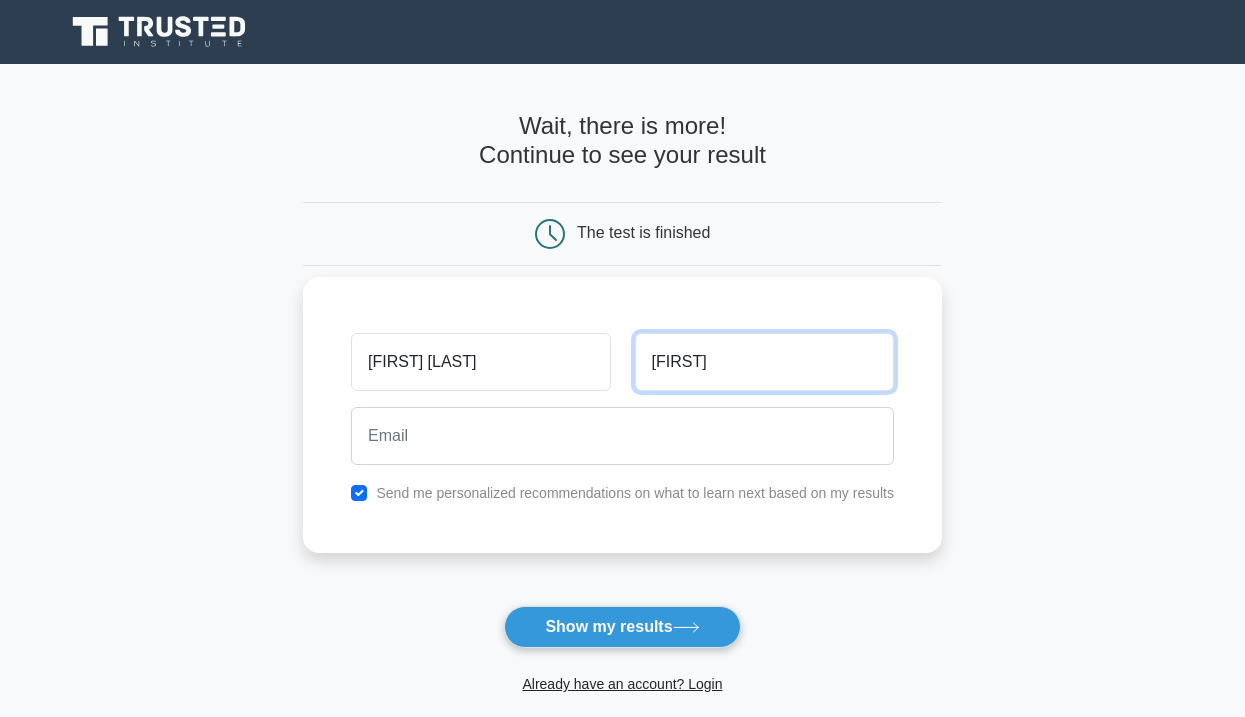 type on "Gelindon" 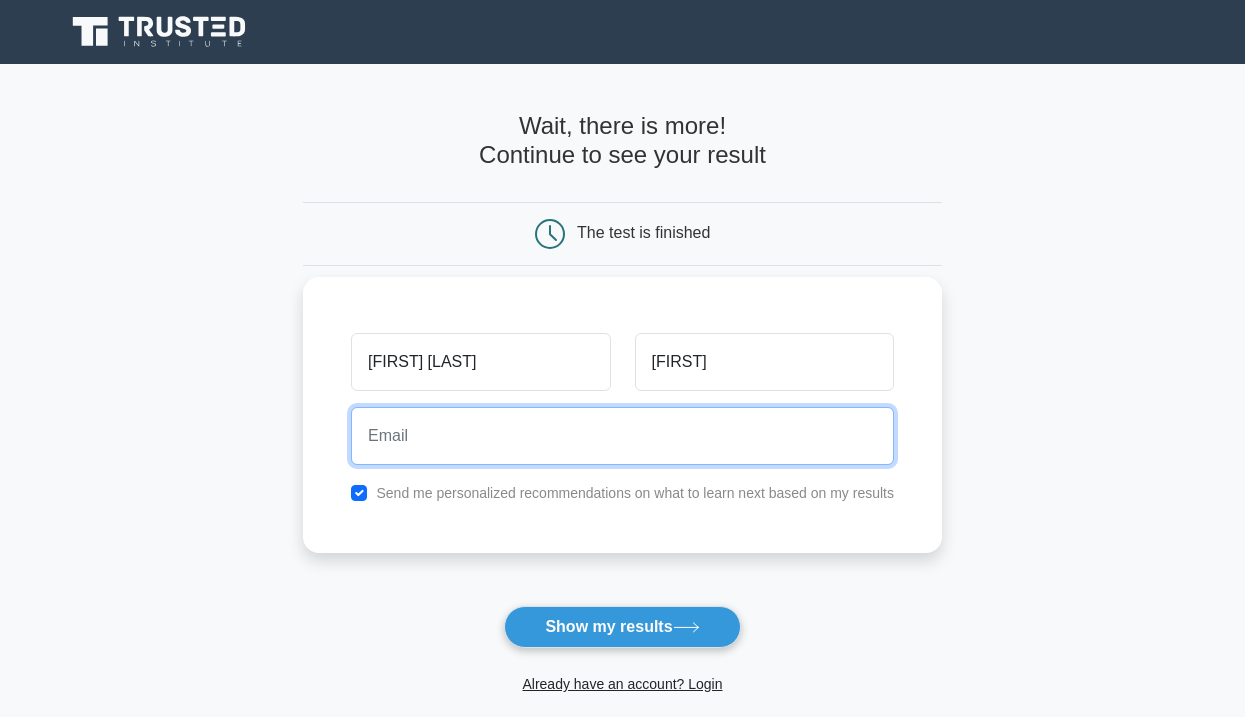 click at bounding box center [622, 436] 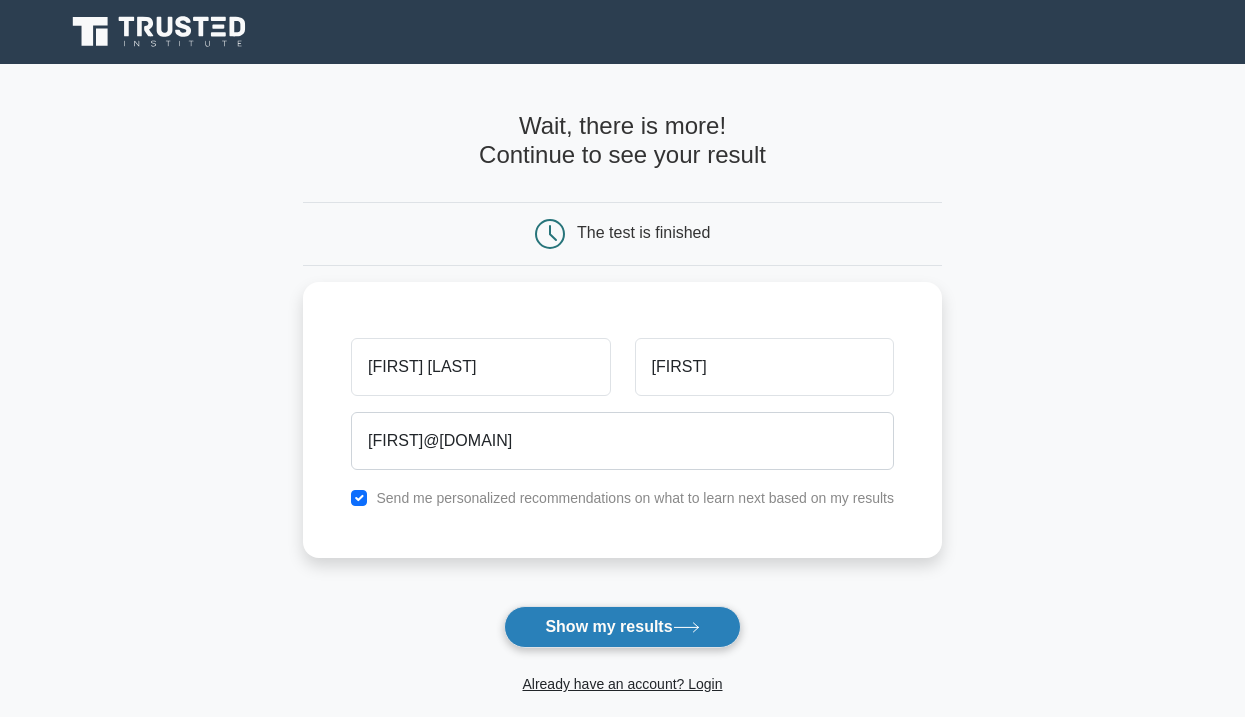click on "Show my results" at bounding box center (622, 627) 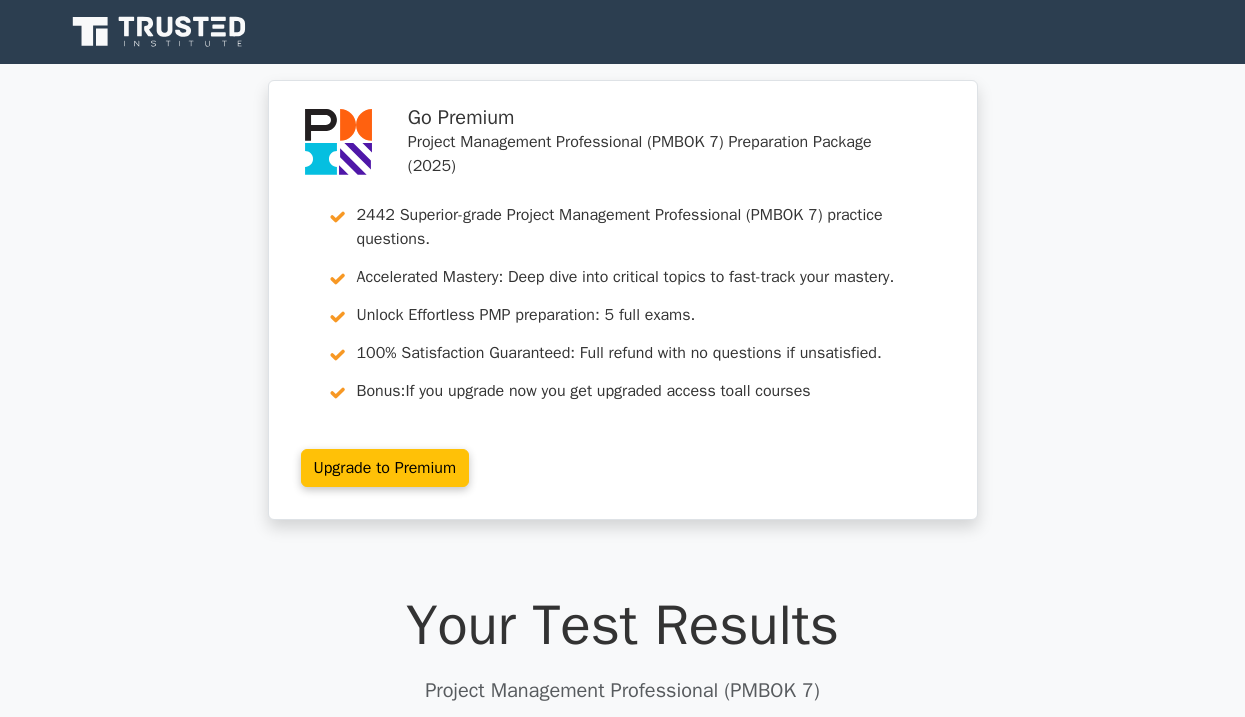 scroll, scrollTop: 0, scrollLeft: 0, axis: both 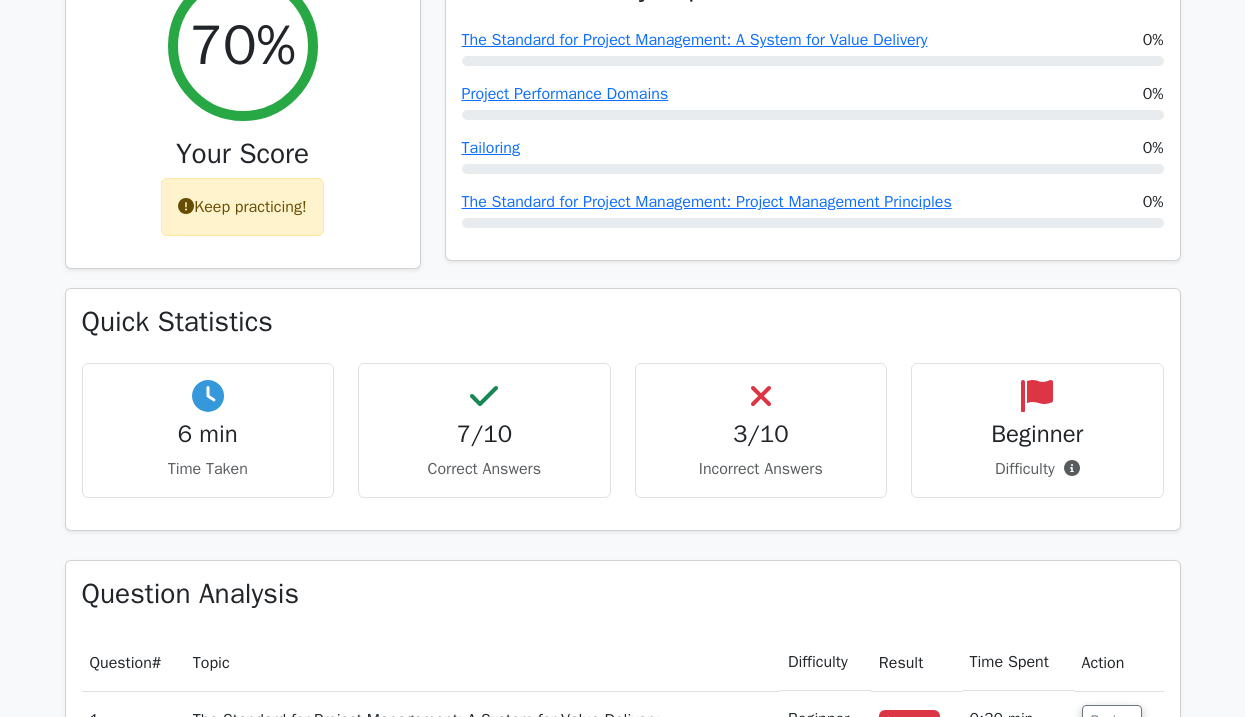 click on "Incorrect Answers" at bounding box center [761, 469] 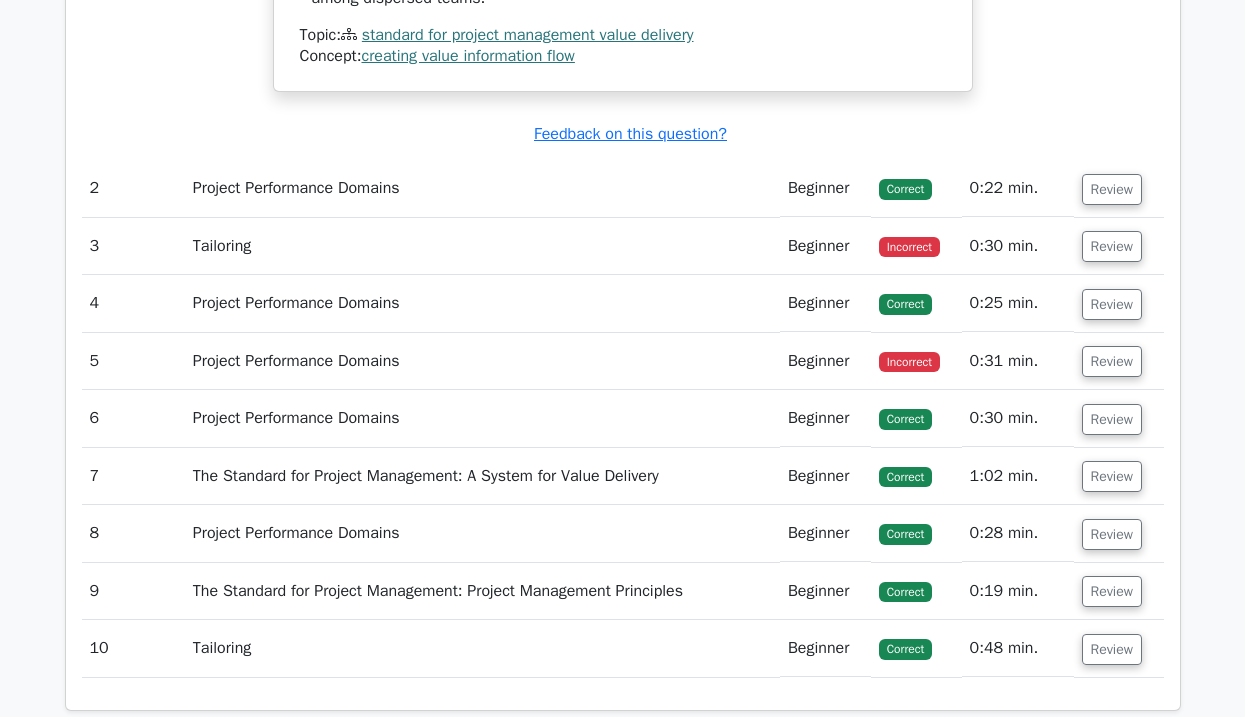 scroll, scrollTop: 2200, scrollLeft: 0, axis: vertical 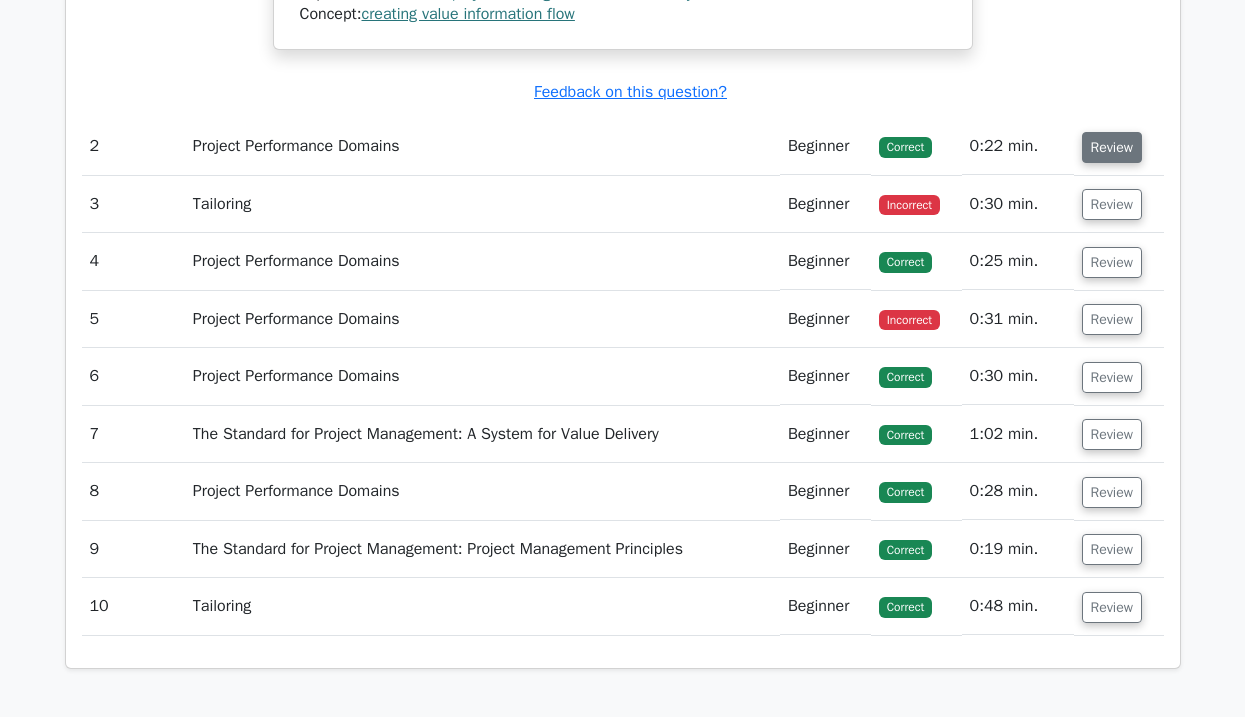 click on "Review" at bounding box center (1112, 147) 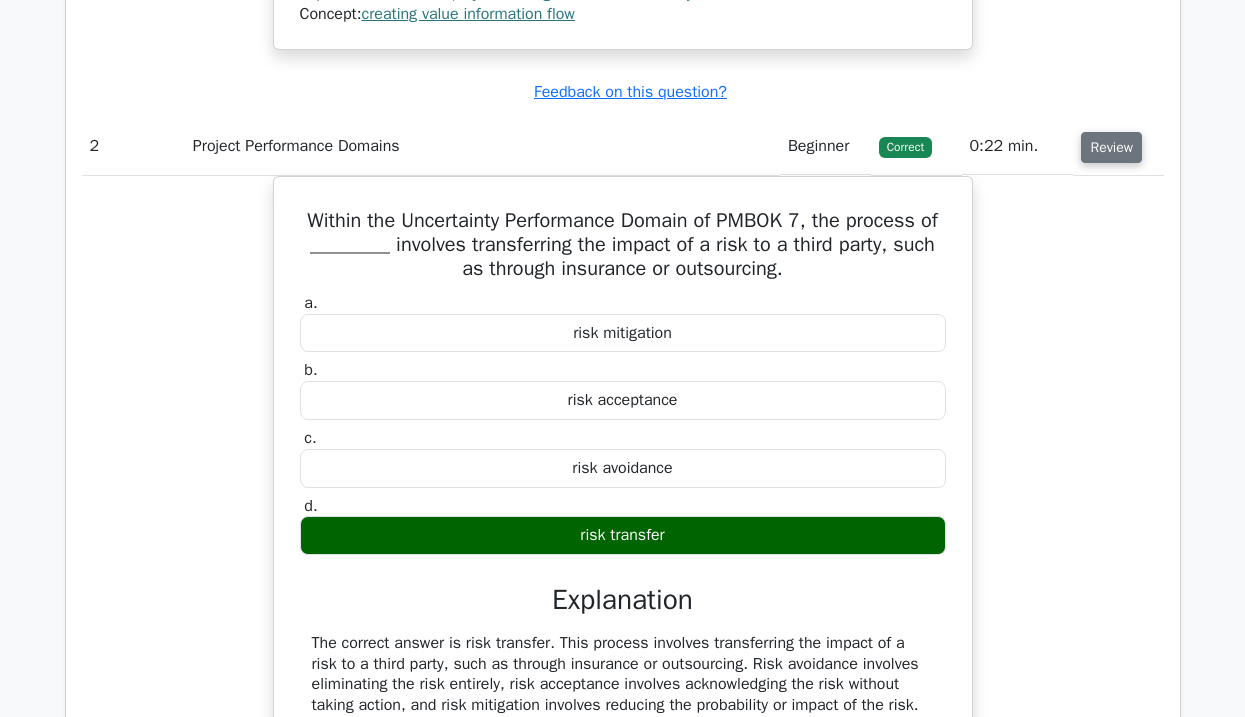 click on "Review" at bounding box center (1111, 147) 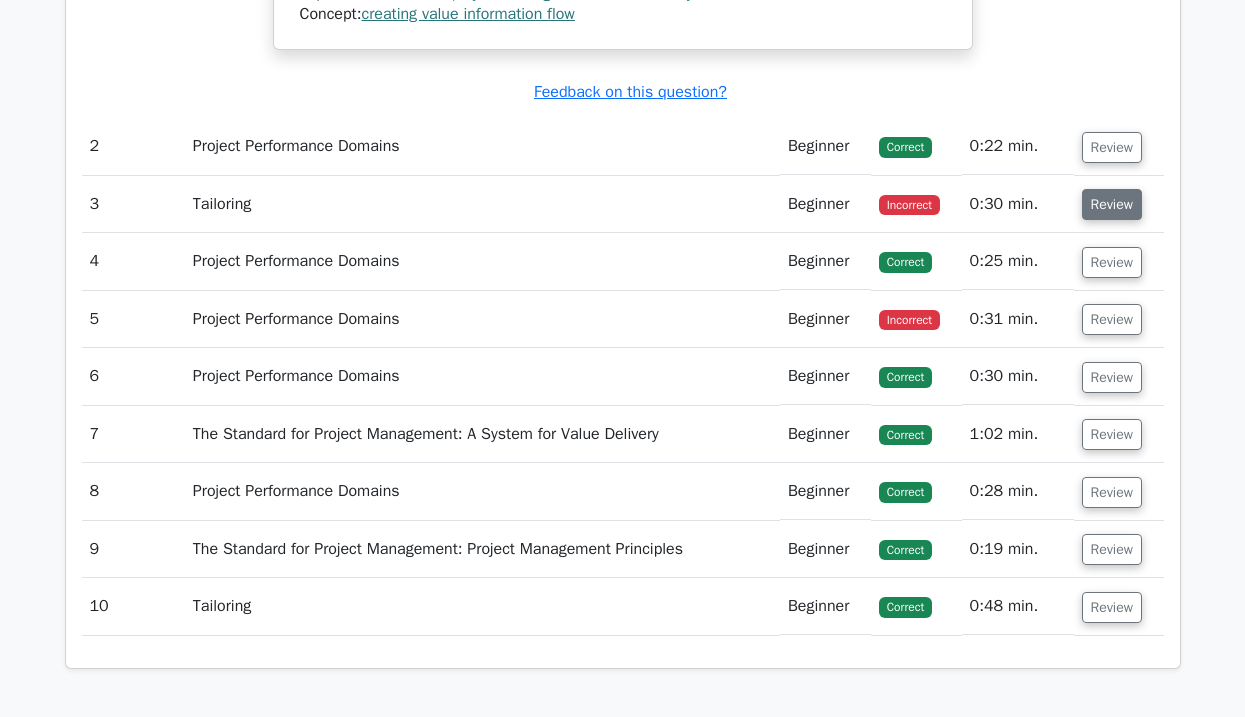 click on "Review" at bounding box center (1112, 204) 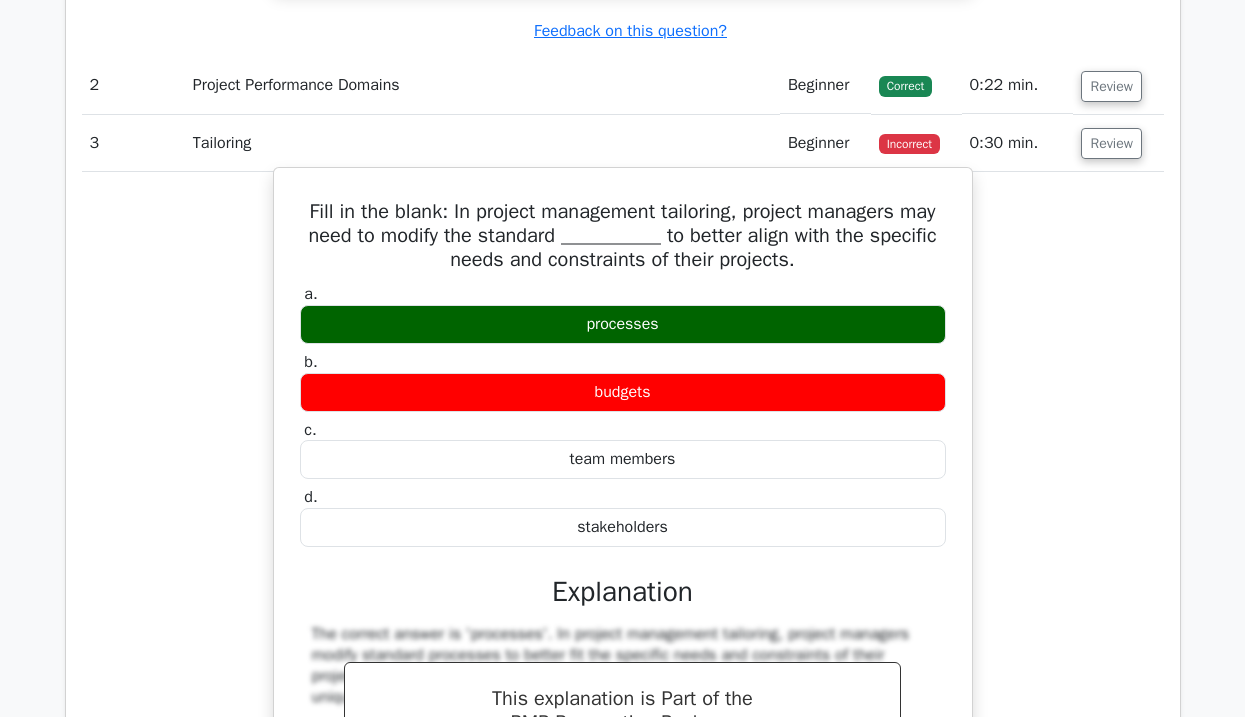 scroll, scrollTop: 2300, scrollLeft: 0, axis: vertical 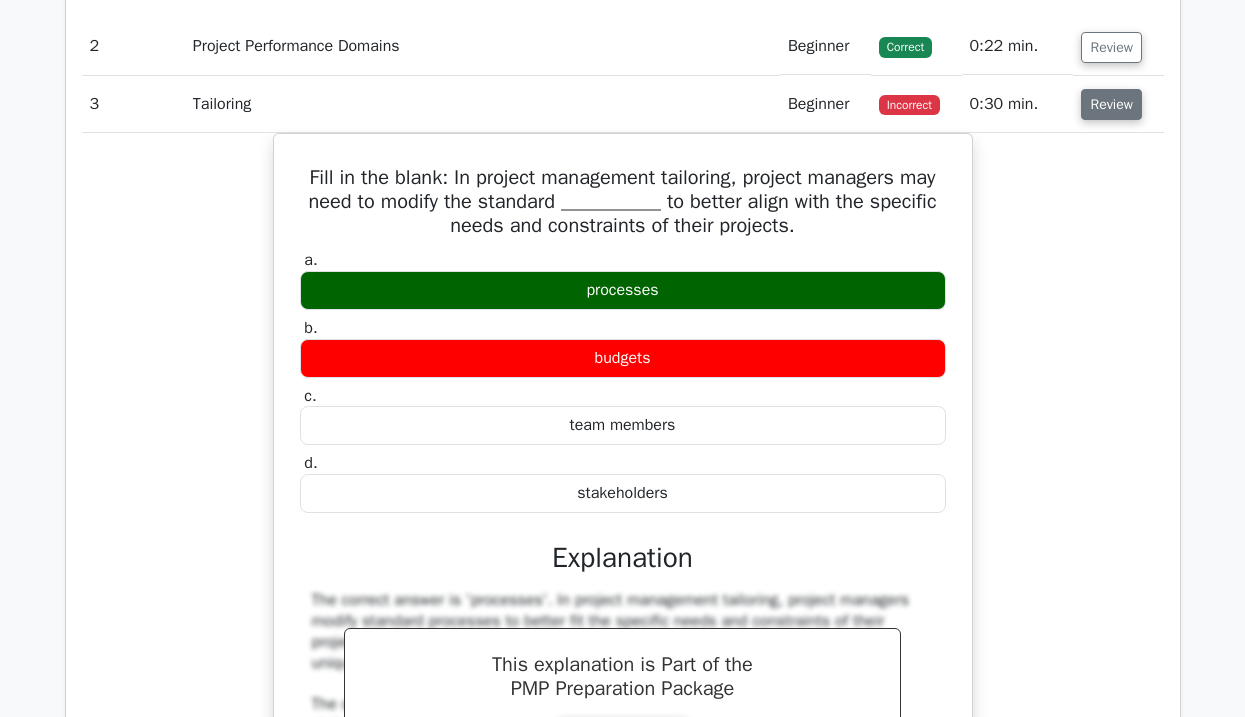 click on "Review" at bounding box center (1111, 104) 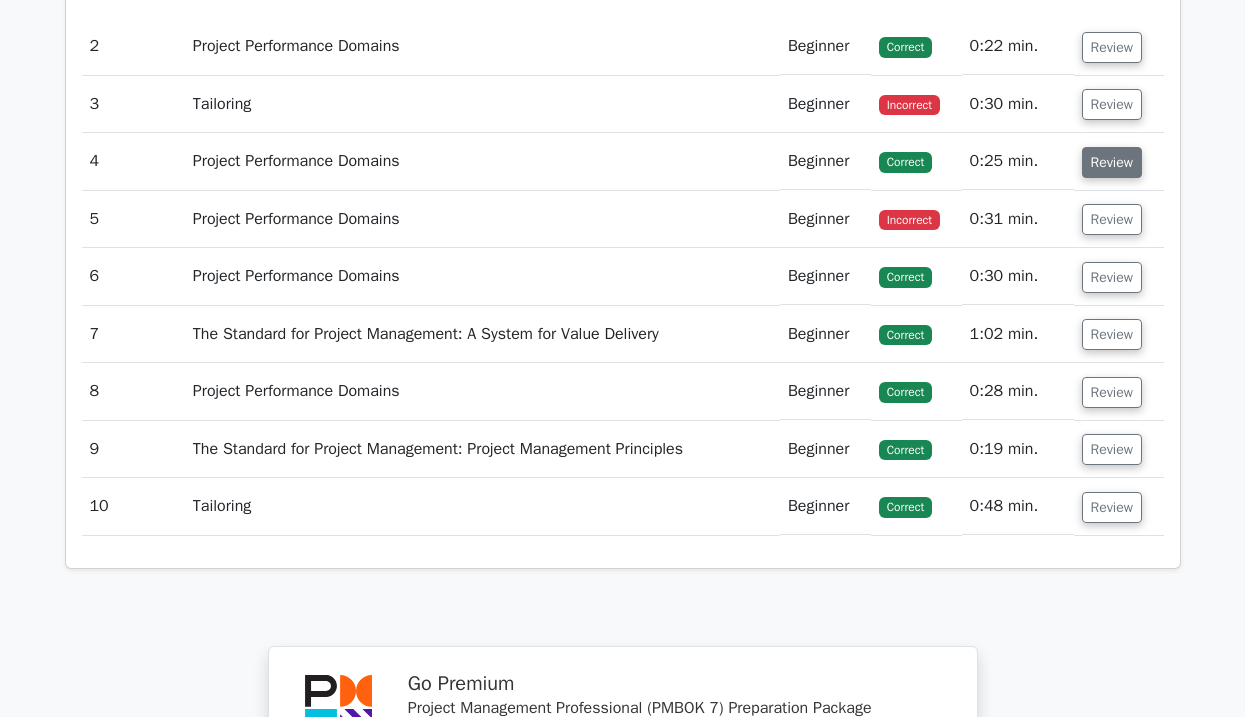 click on "Review" at bounding box center (1112, 162) 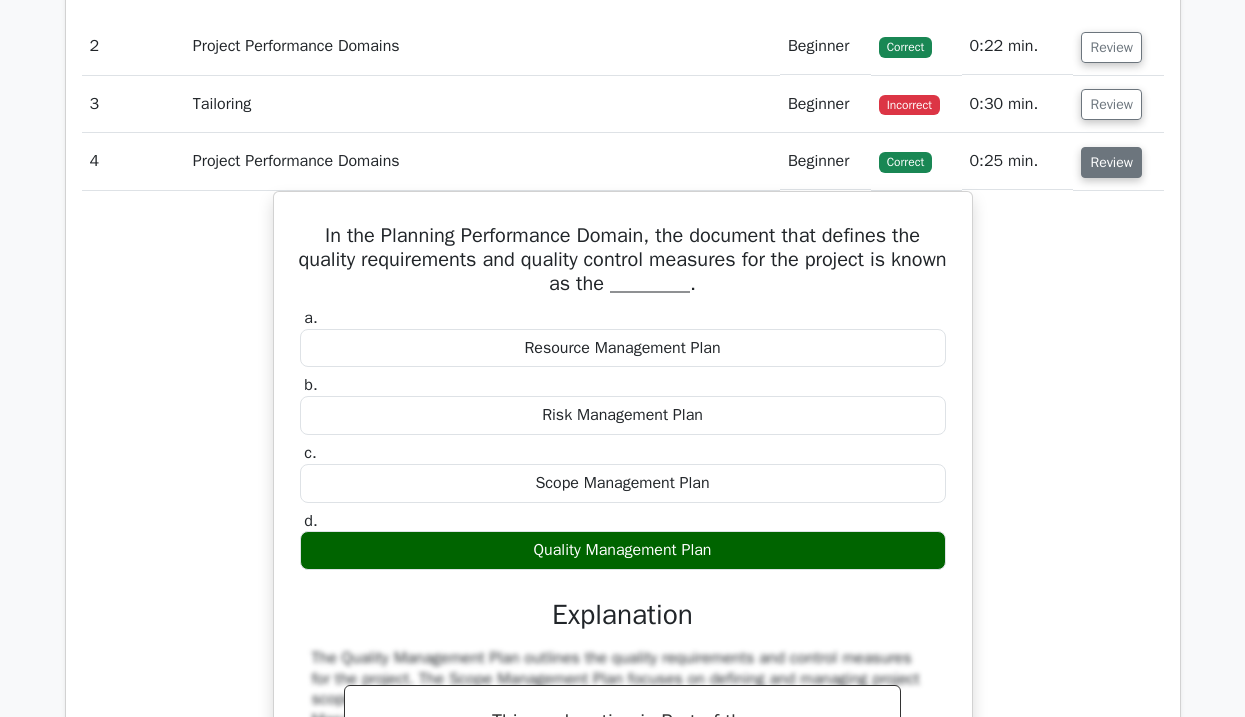 click on "Review" at bounding box center [1111, 162] 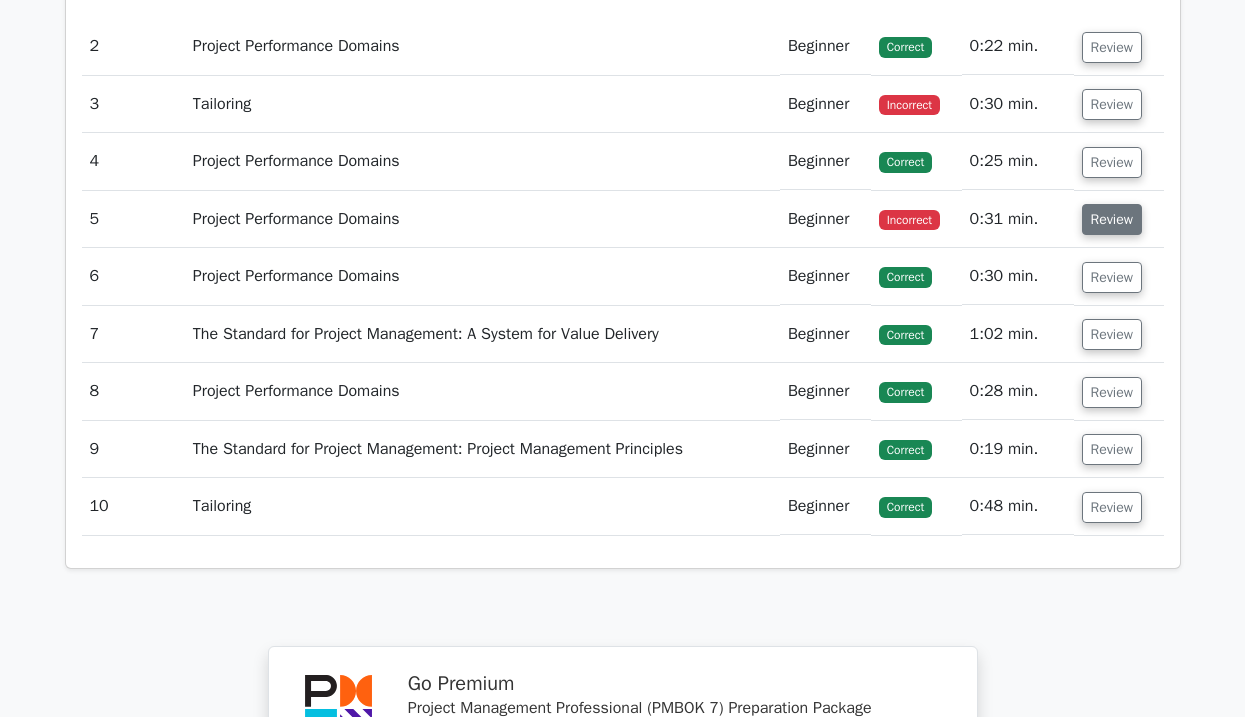click on "Review" at bounding box center (1112, 219) 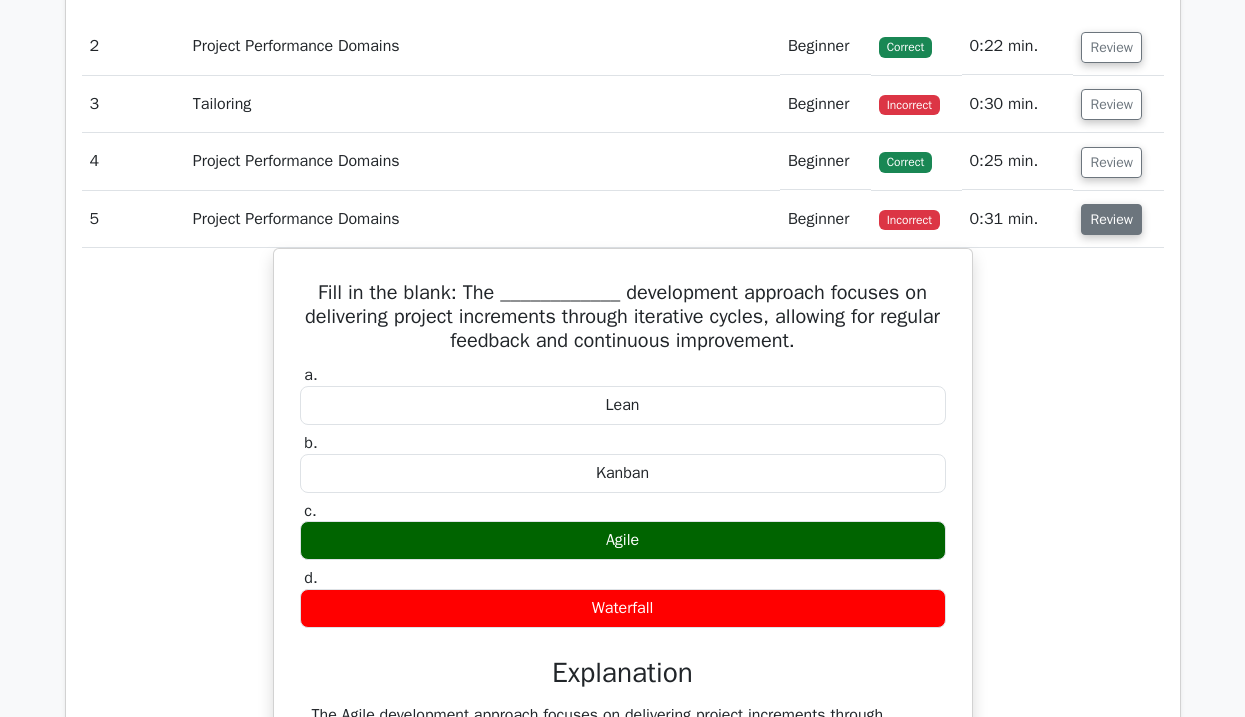 click on "Review" at bounding box center [1111, 219] 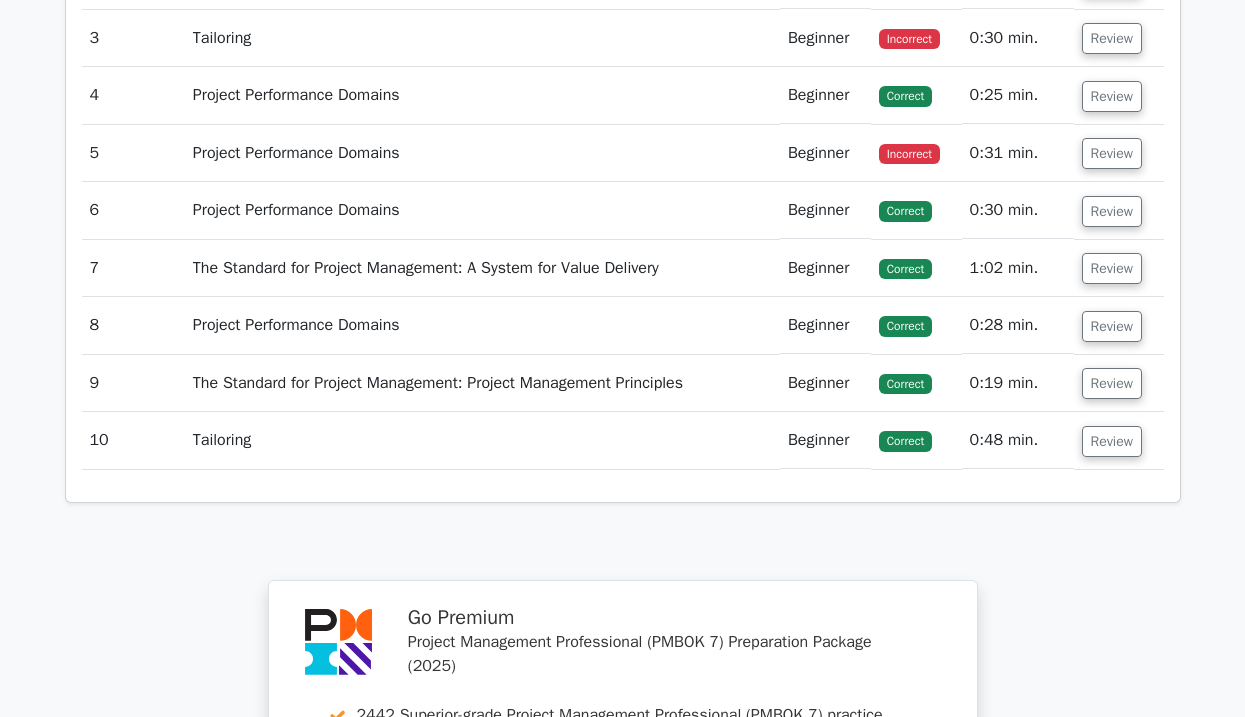 scroll, scrollTop: 2400, scrollLeft: 0, axis: vertical 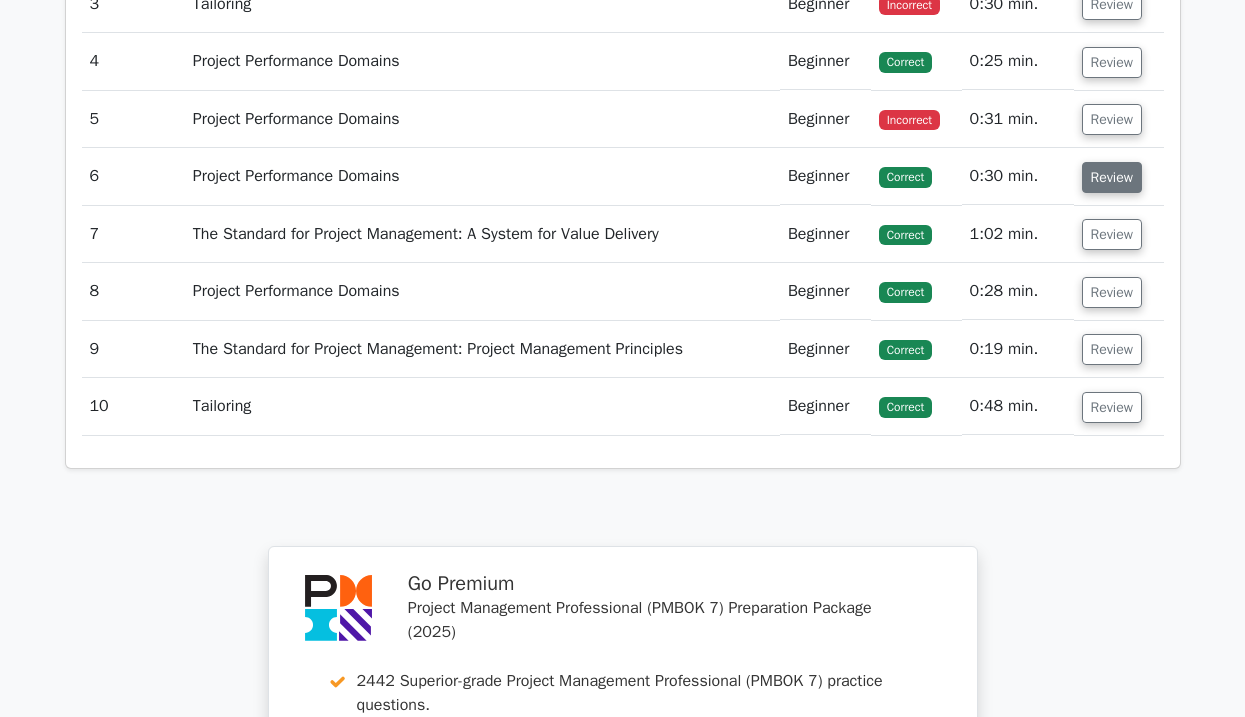 click on "Review" at bounding box center (1112, 177) 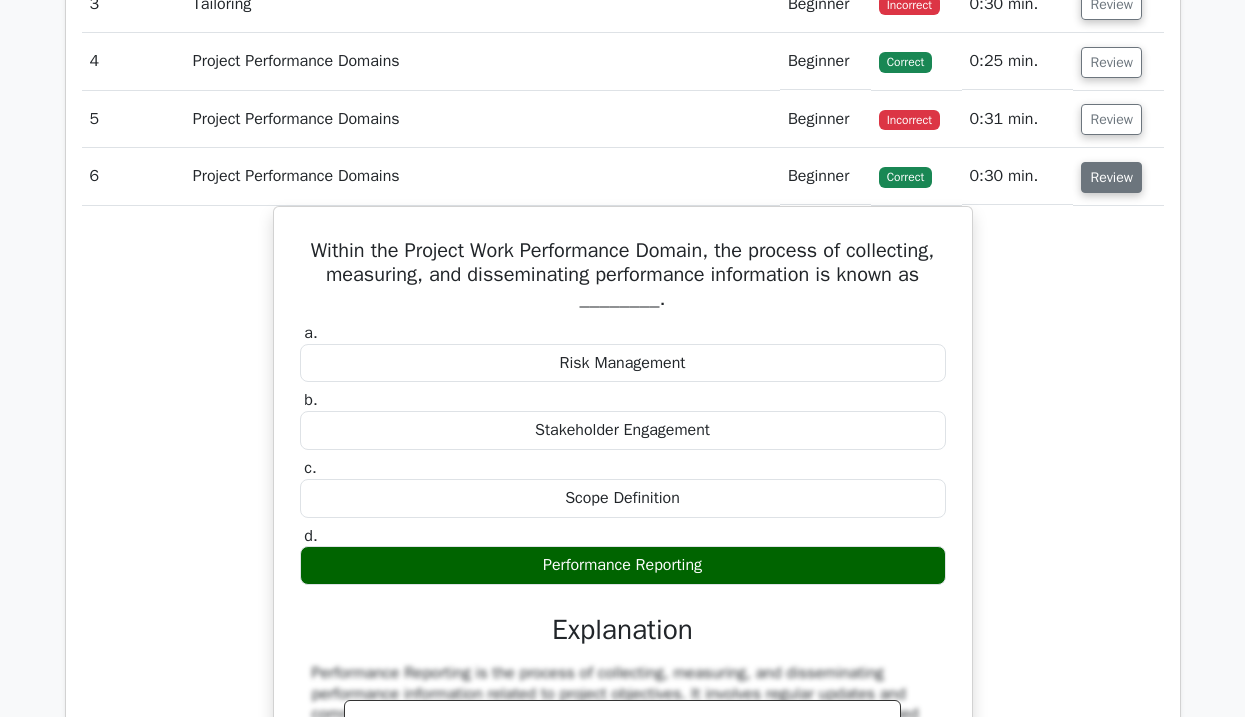 click on "Review" at bounding box center [1111, 177] 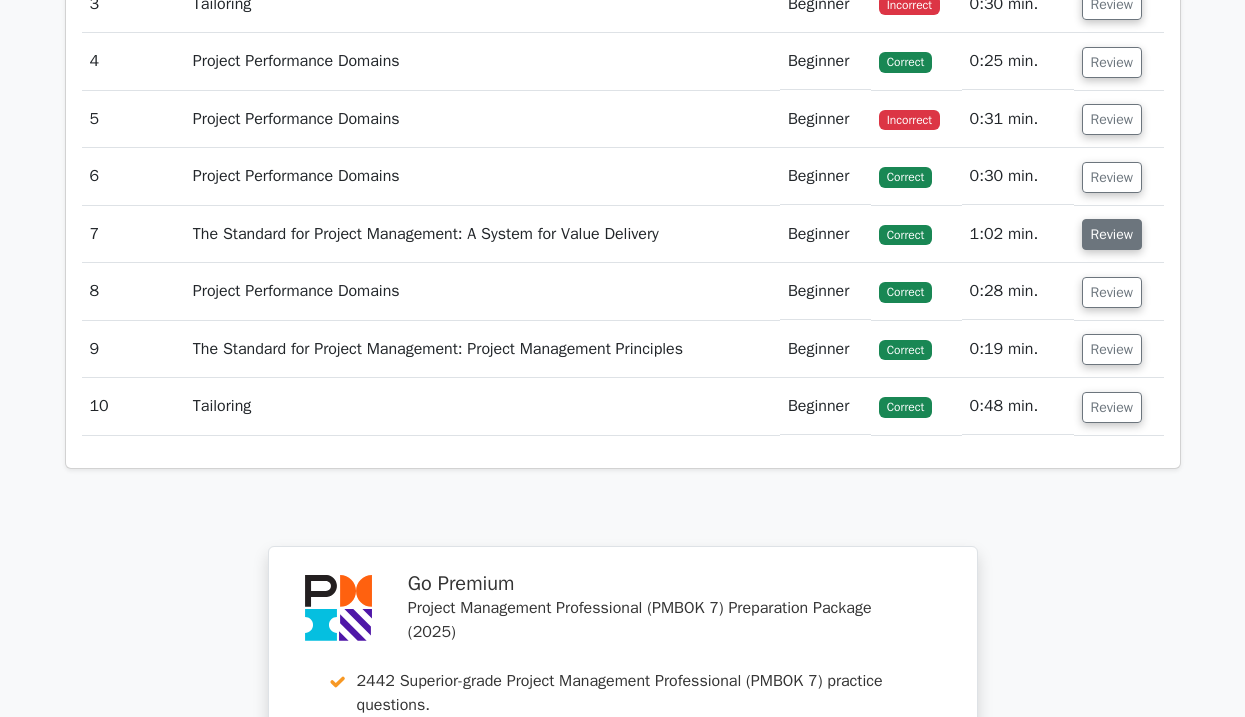 click on "Review" at bounding box center [1112, 234] 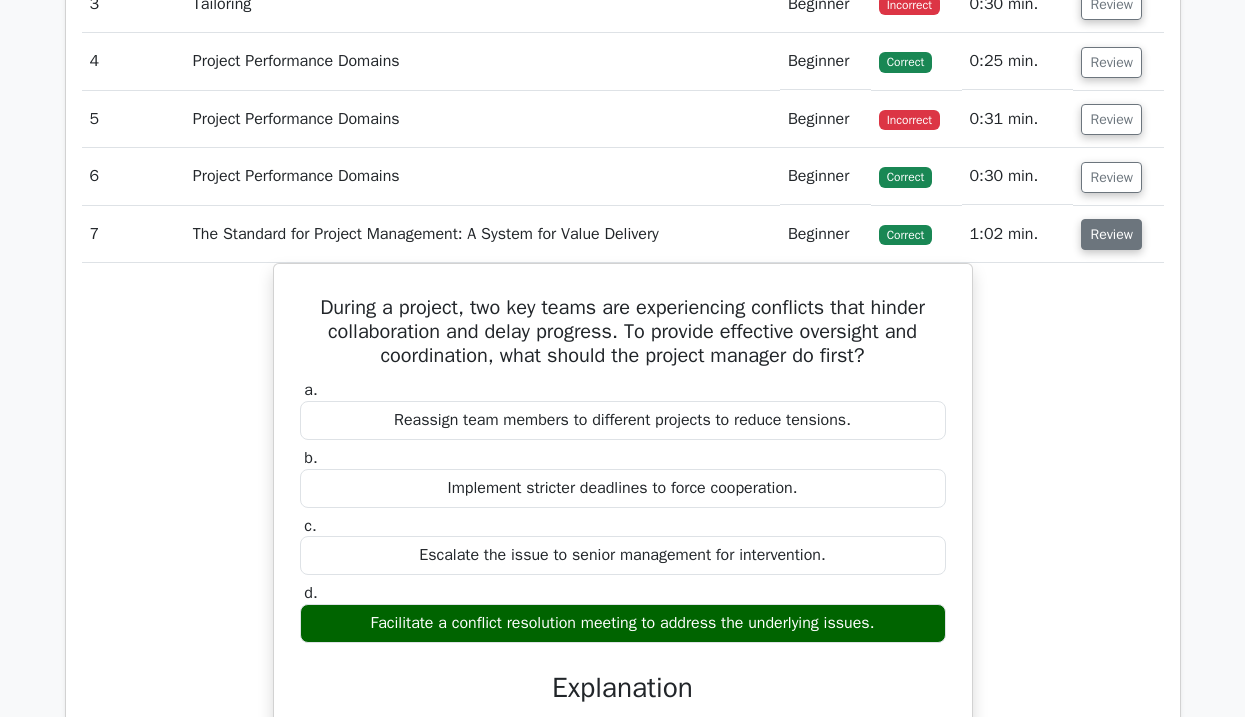 click on "Review" at bounding box center (1111, 234) 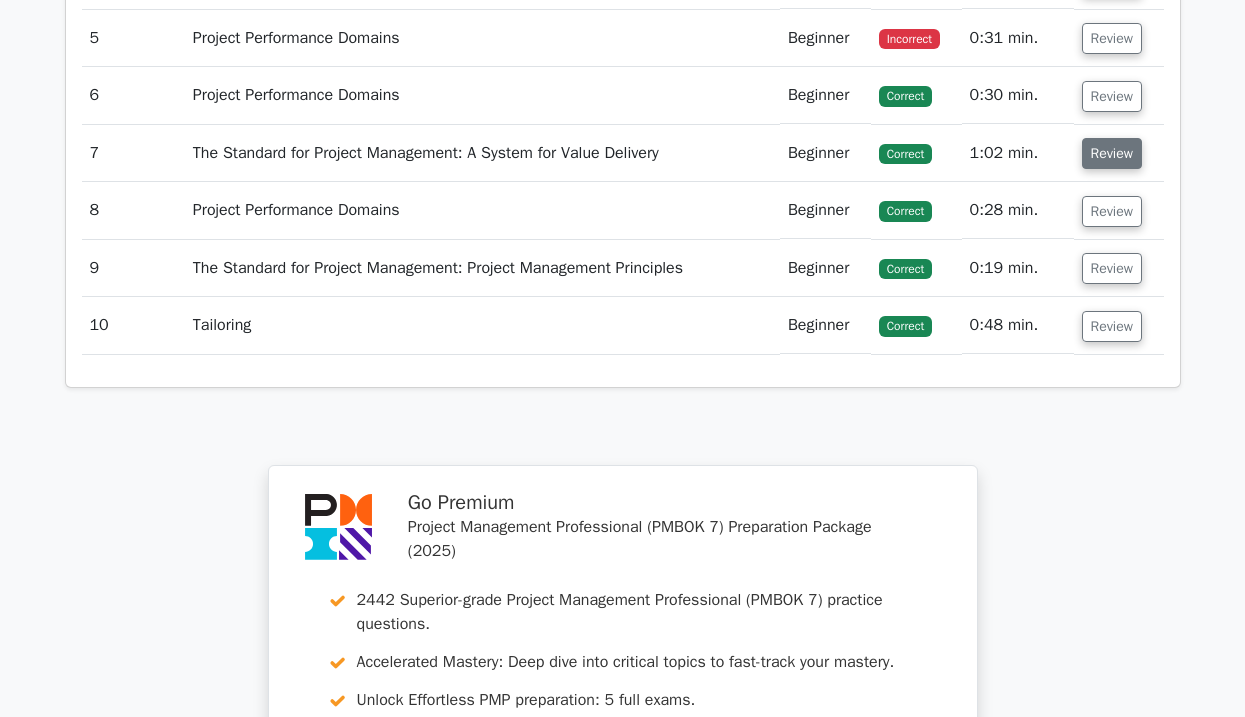 scroll, scrollTop: 2500, scrollLeft: 0, axis: vertical 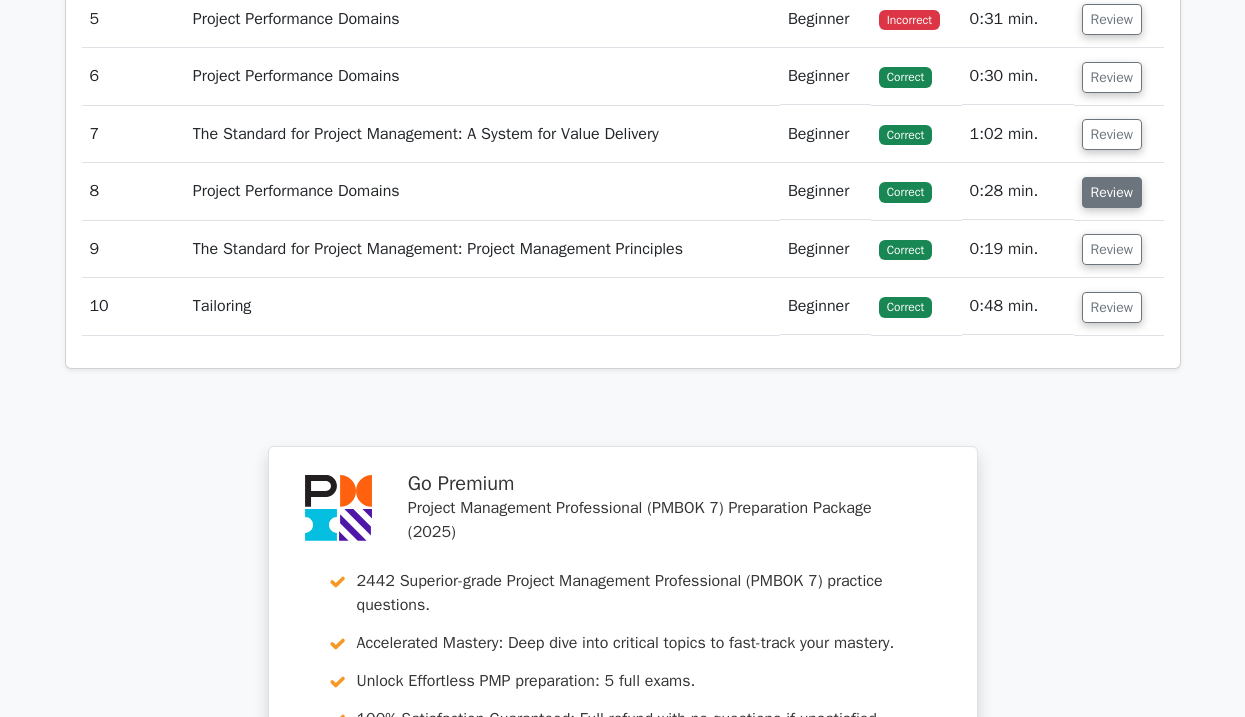 click on "Review" at bounding box center (1112, 192) 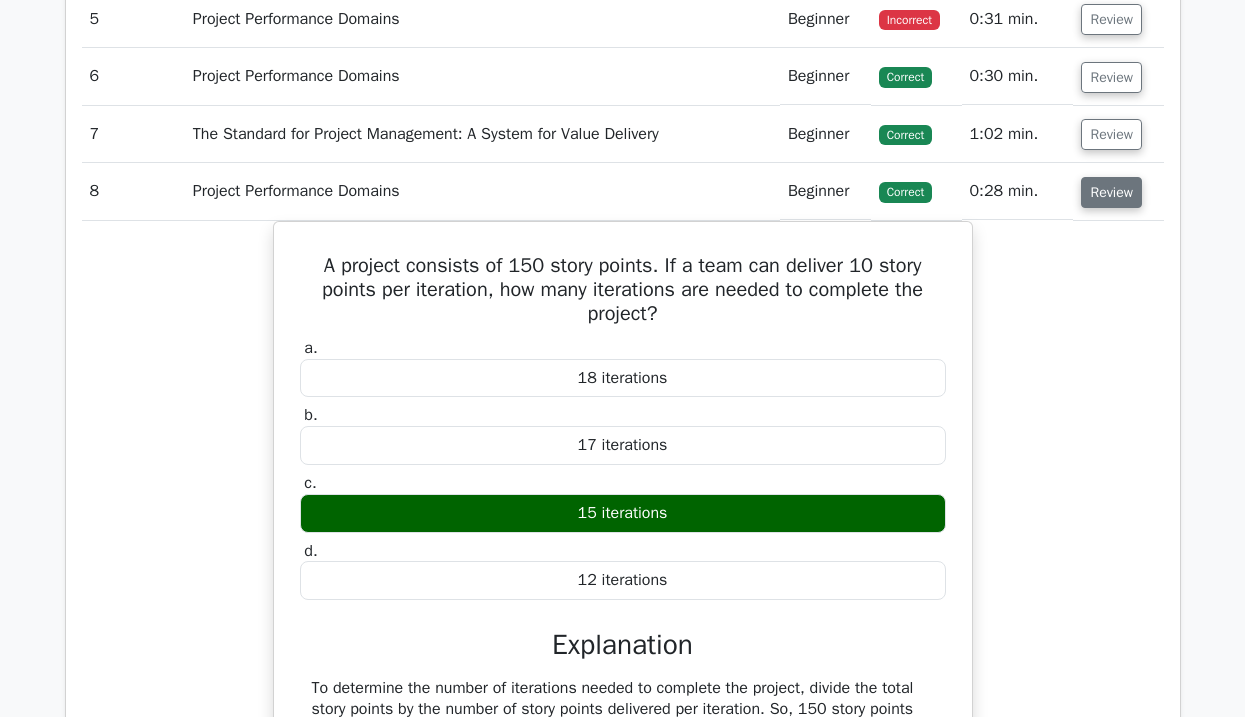 click on "Review" at bounding box center (1111, 192) 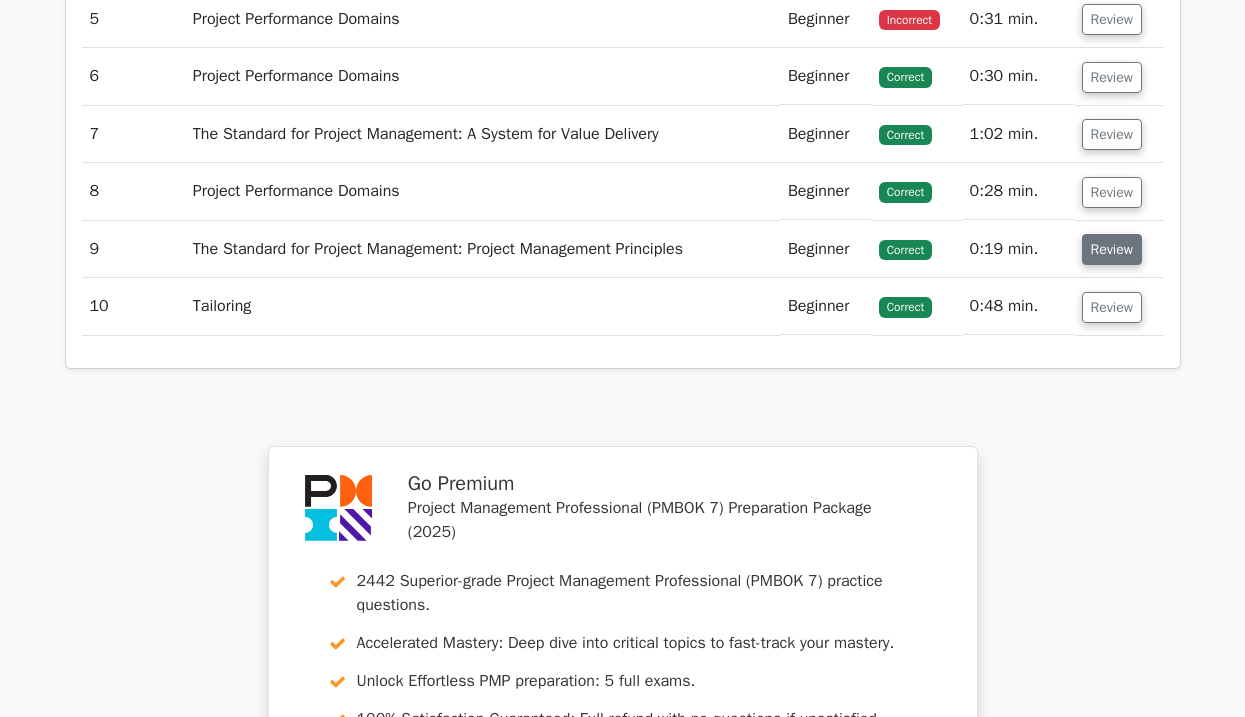 click on "Review" at bounding box center [1112, 249] 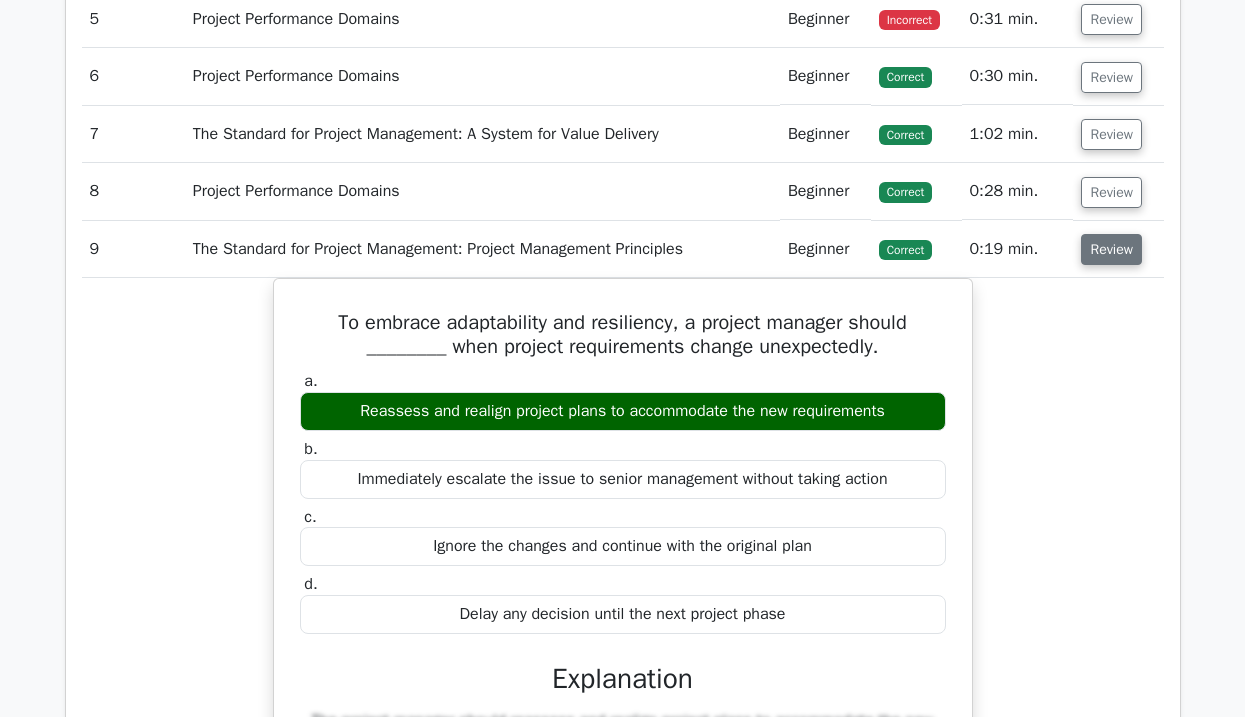click on "Review" at bounding box center (1111, 249) 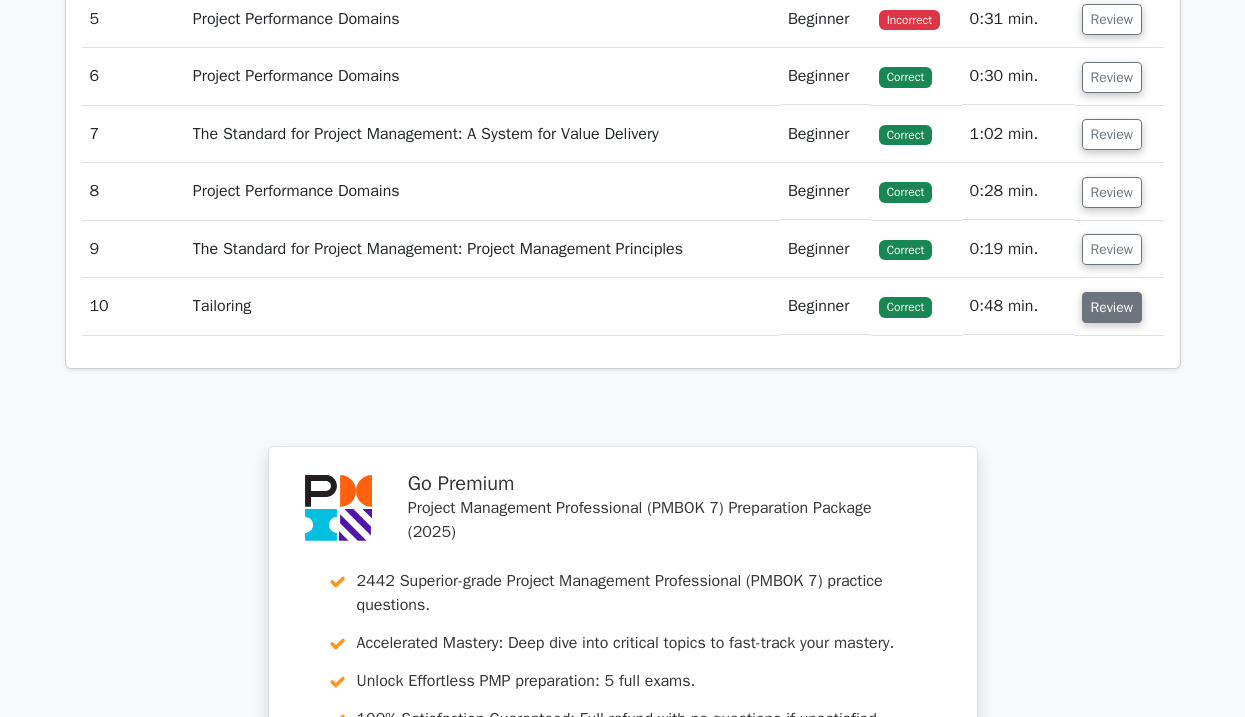 click on "Review" at bounding box center (1112, 307) 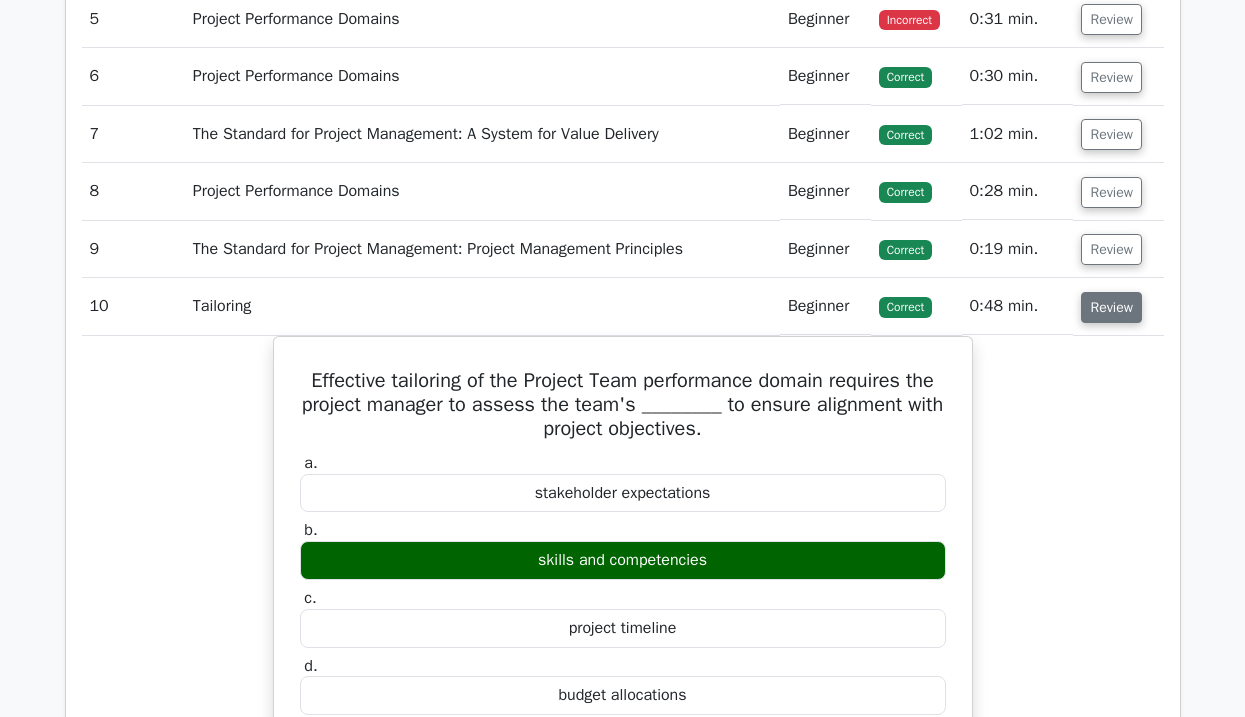 click on "Review" at bounding box center [1111, 307] 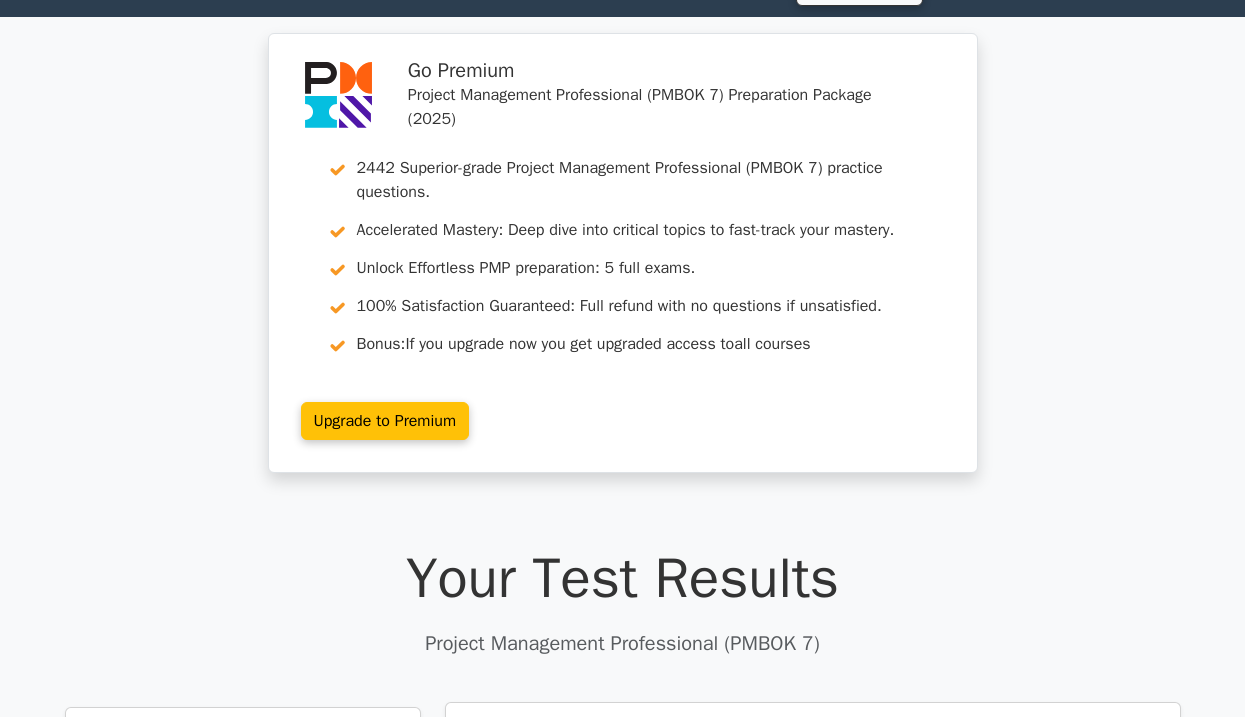 scroll, scrollTop: 0, scrollLeft: 0, axis: both 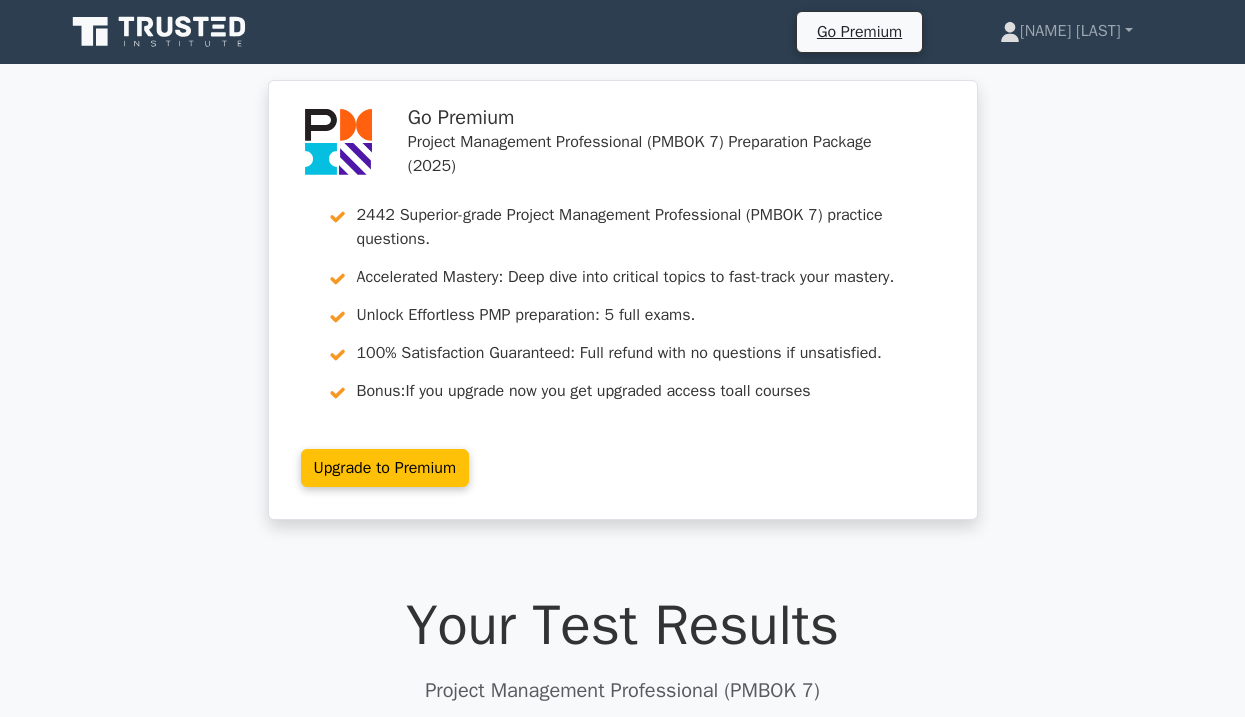 type 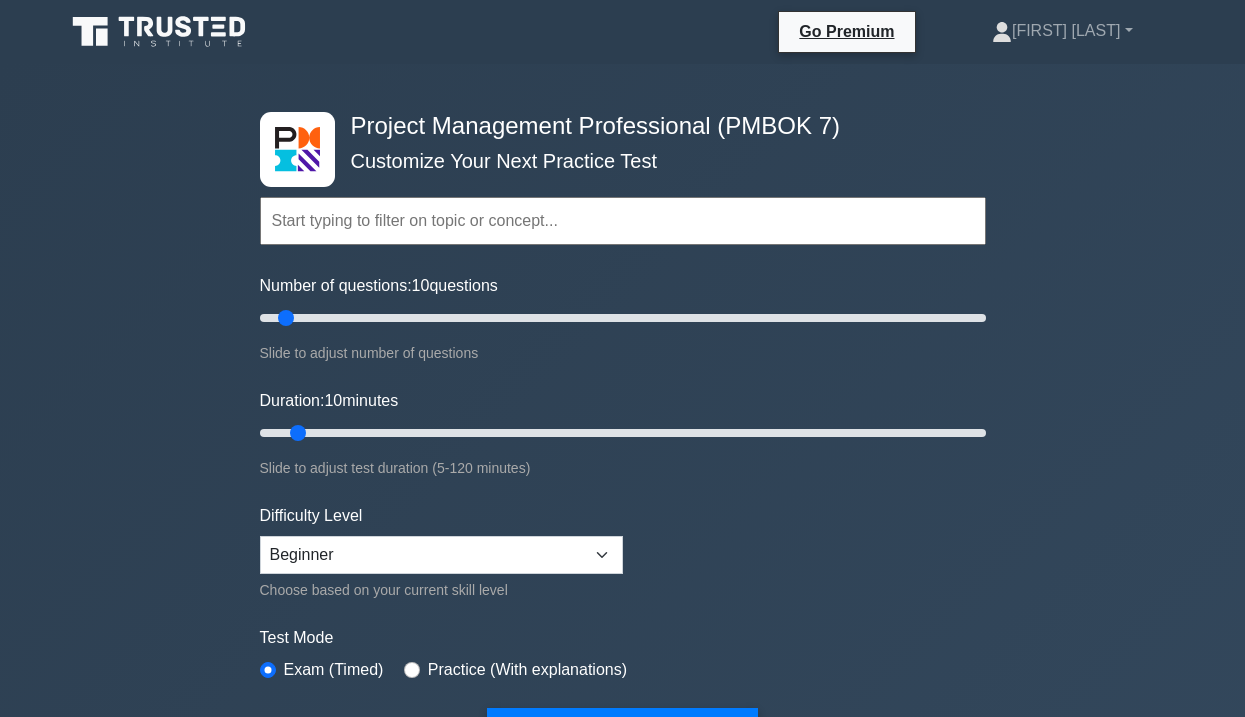 scroll, scrollTop: 0, scrollLeft: 0, axis: both 